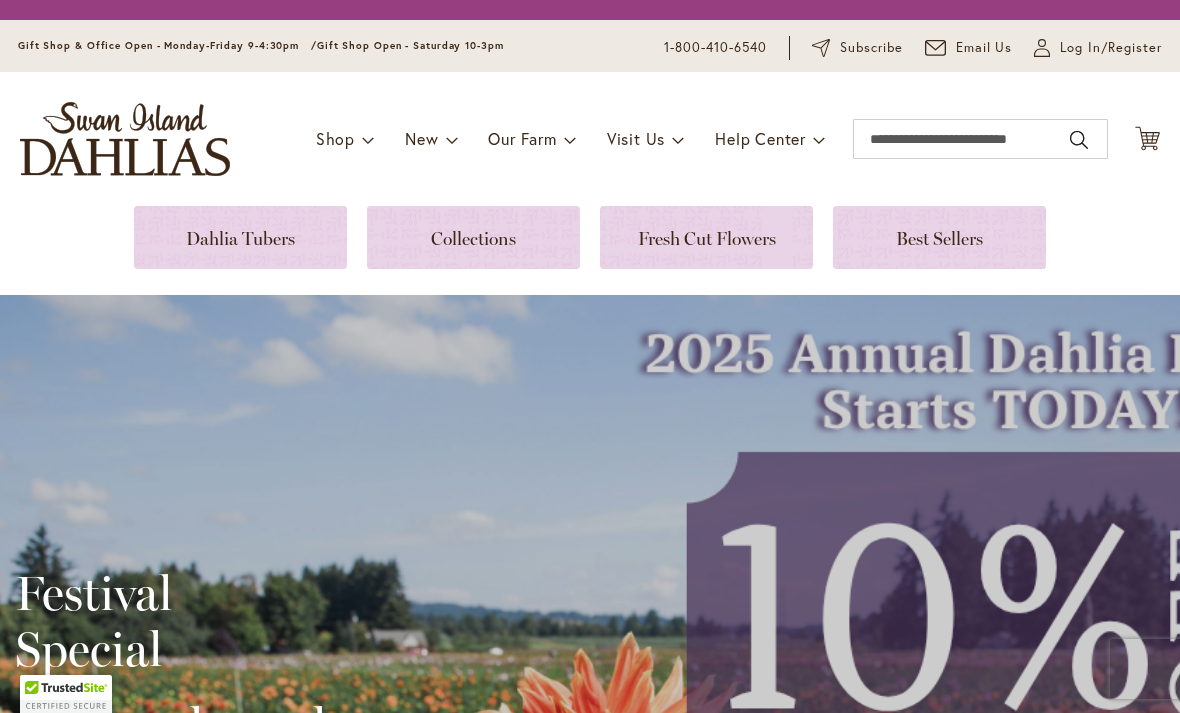 scroll, scrollTop: 0, scrollLeft: 0, axis: both 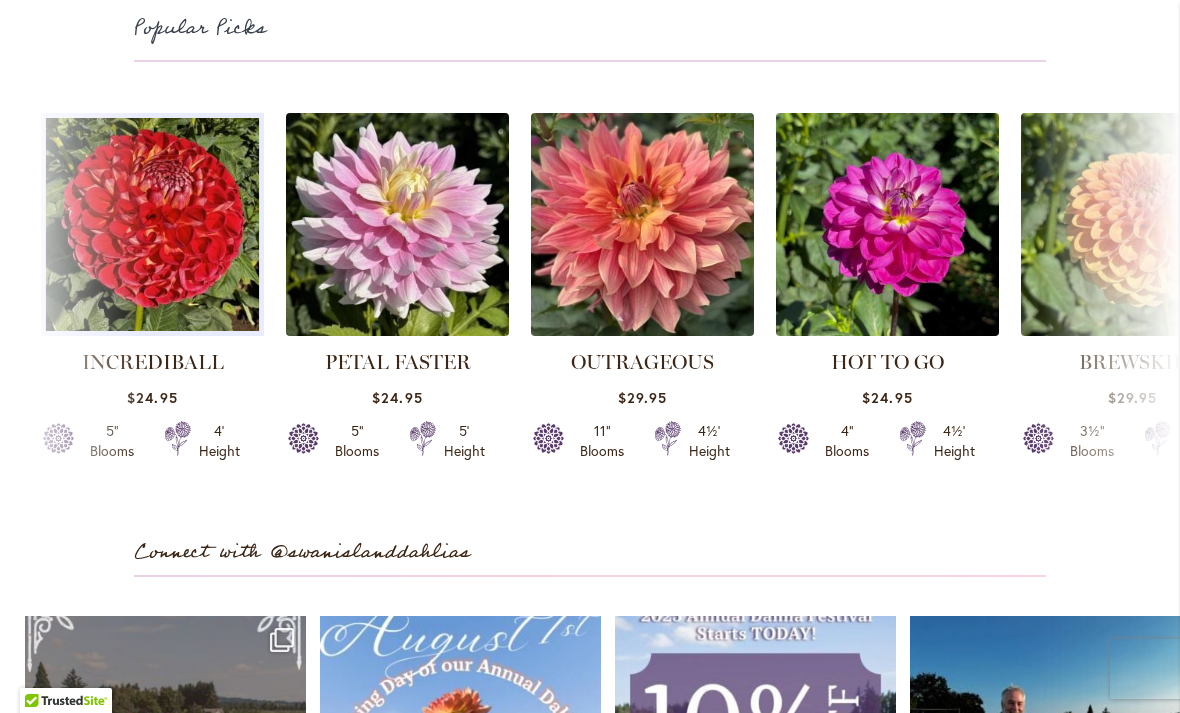 click at bounding box center (152, 225) 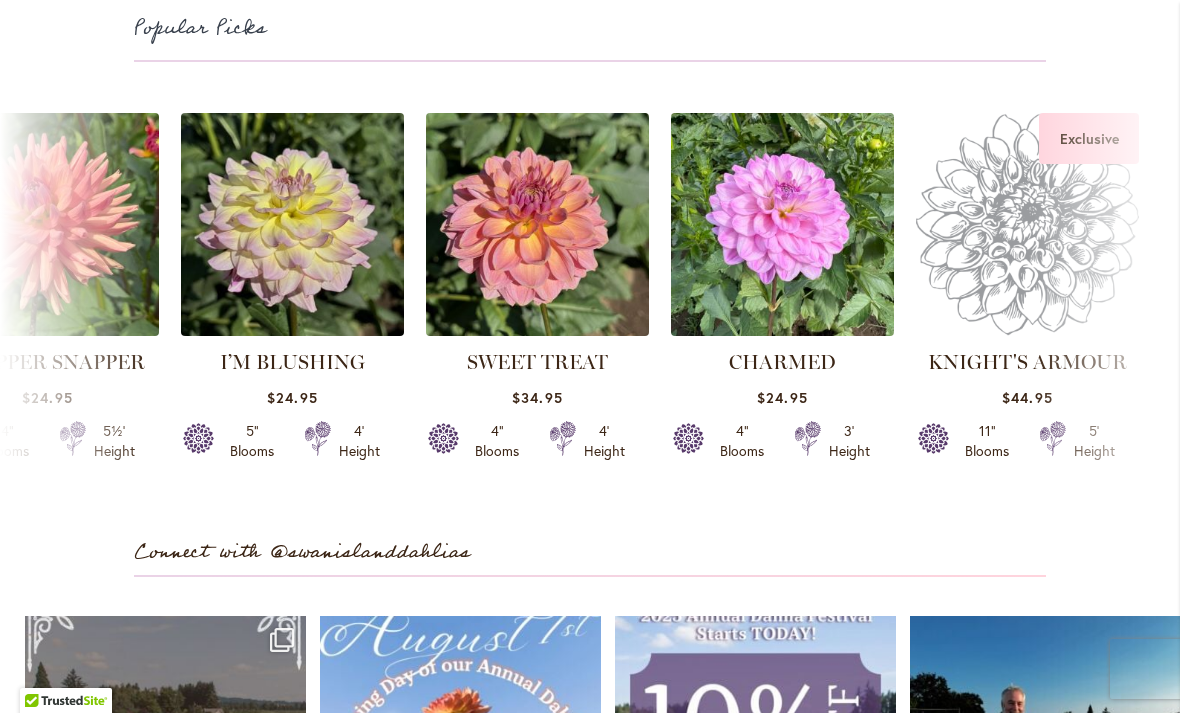 scroll, scrollTop: 0, scrollLeft: 1330, axis: horizontal 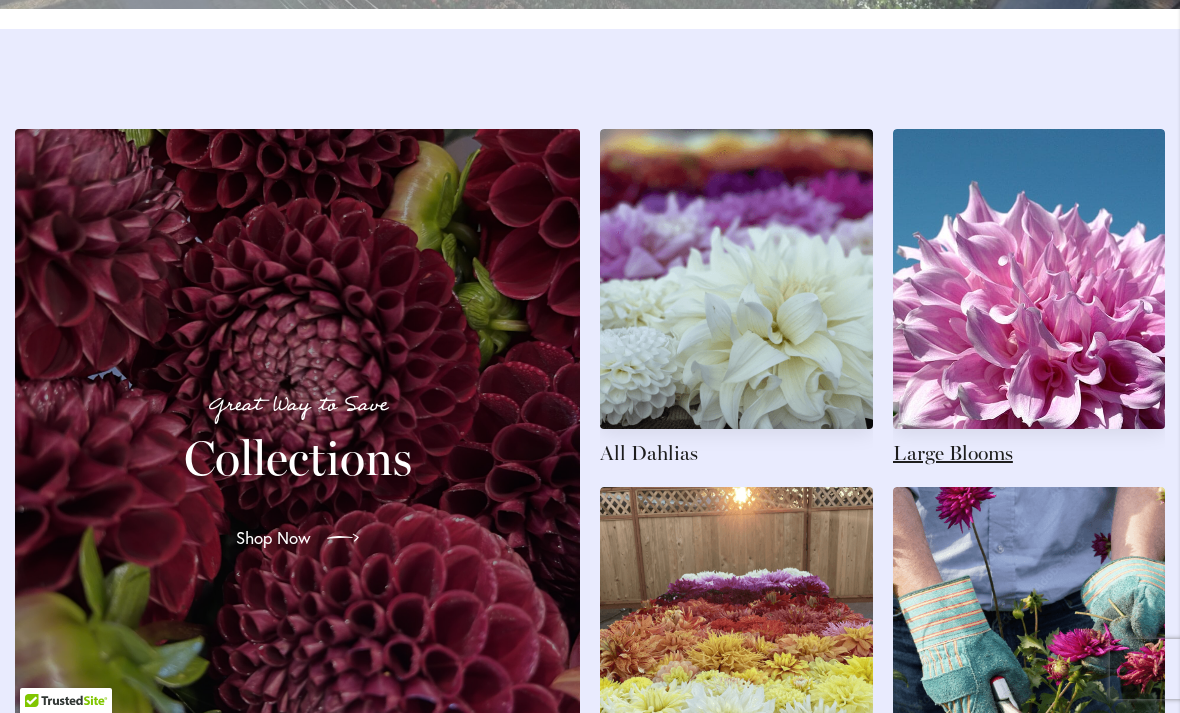 click at bounding box center (1029, 298) 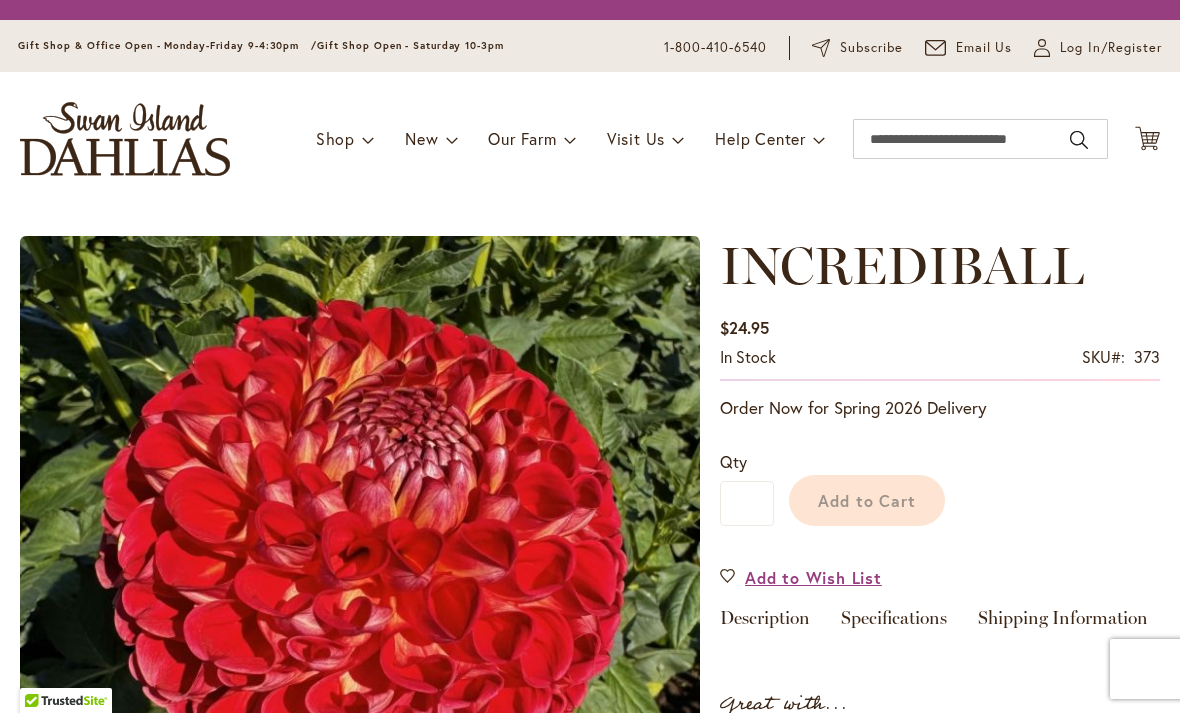 scroll, scrollTop: 0, scrollLeft: 0, axis: both 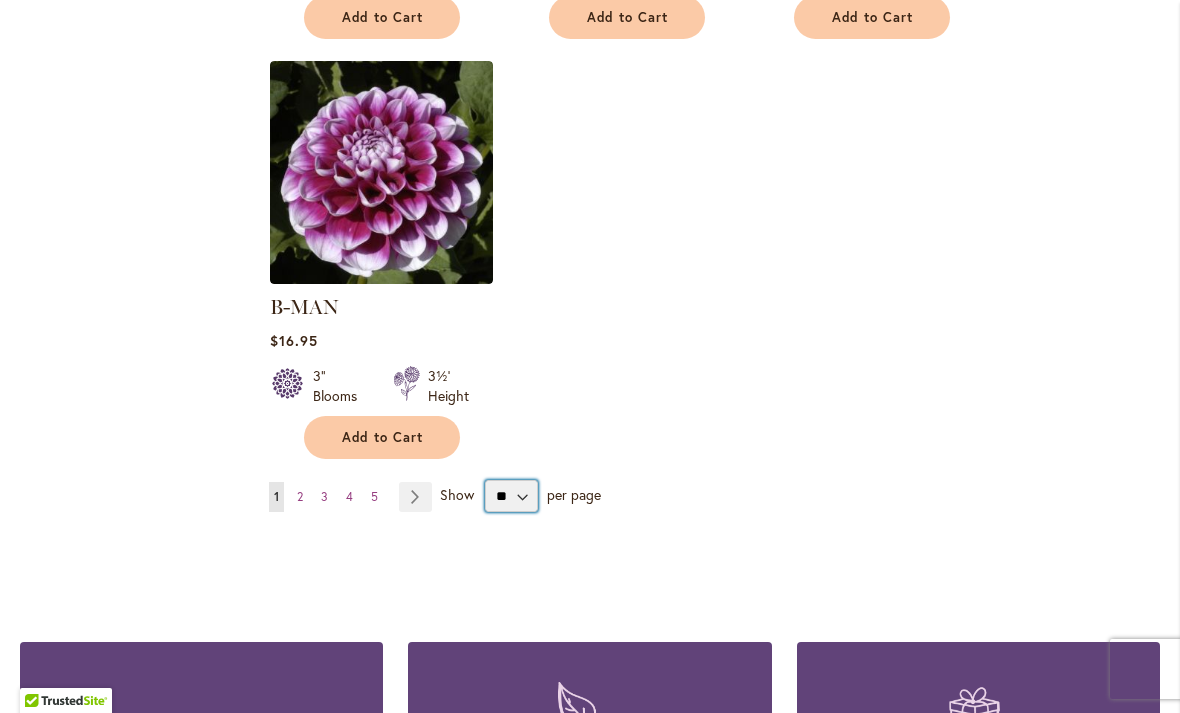 click on "**
**
**
**" at bounding box center [511, 496] 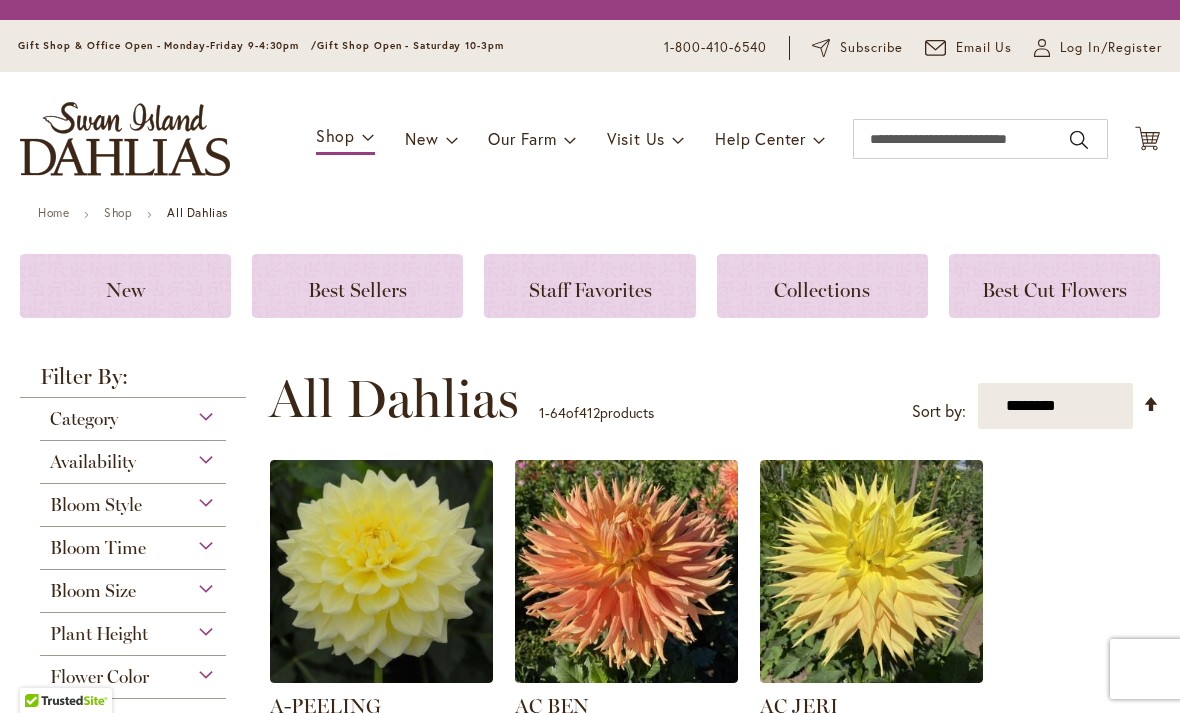 scroll, scrollTop: 0, scrollLeft: 0, axis: both 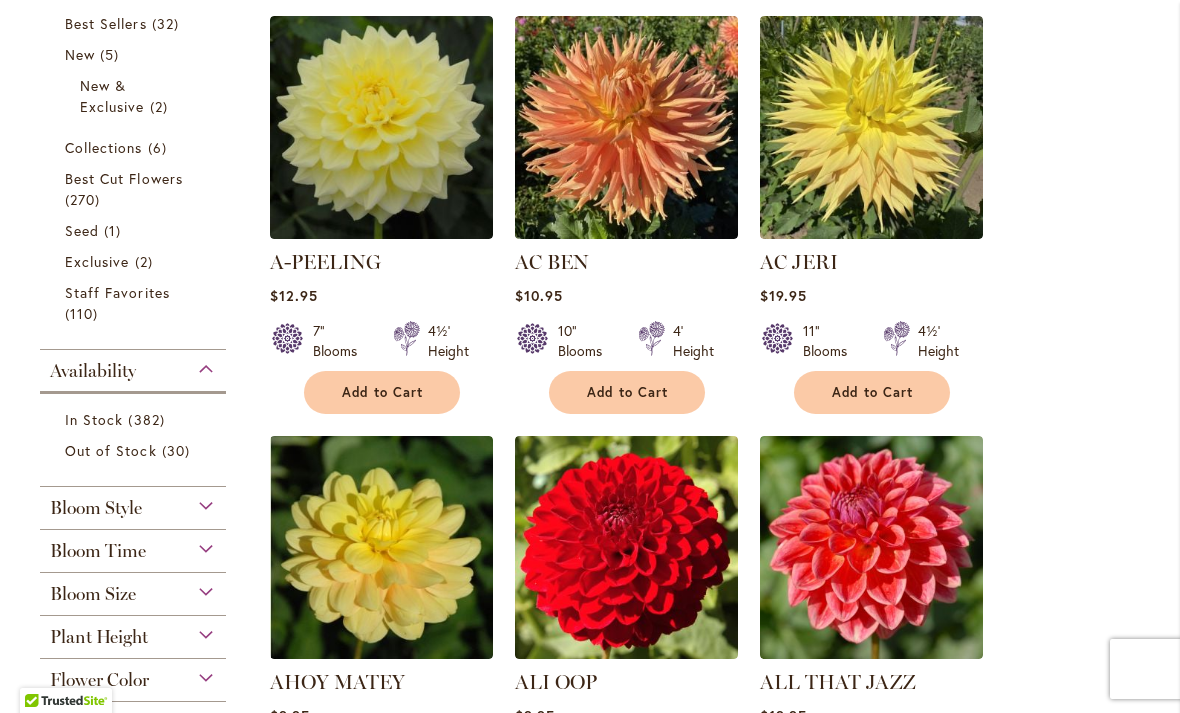 click on "A-PEELING
$12.95
7" Blooms
4½' Height" at bounding box center (714, 4639) 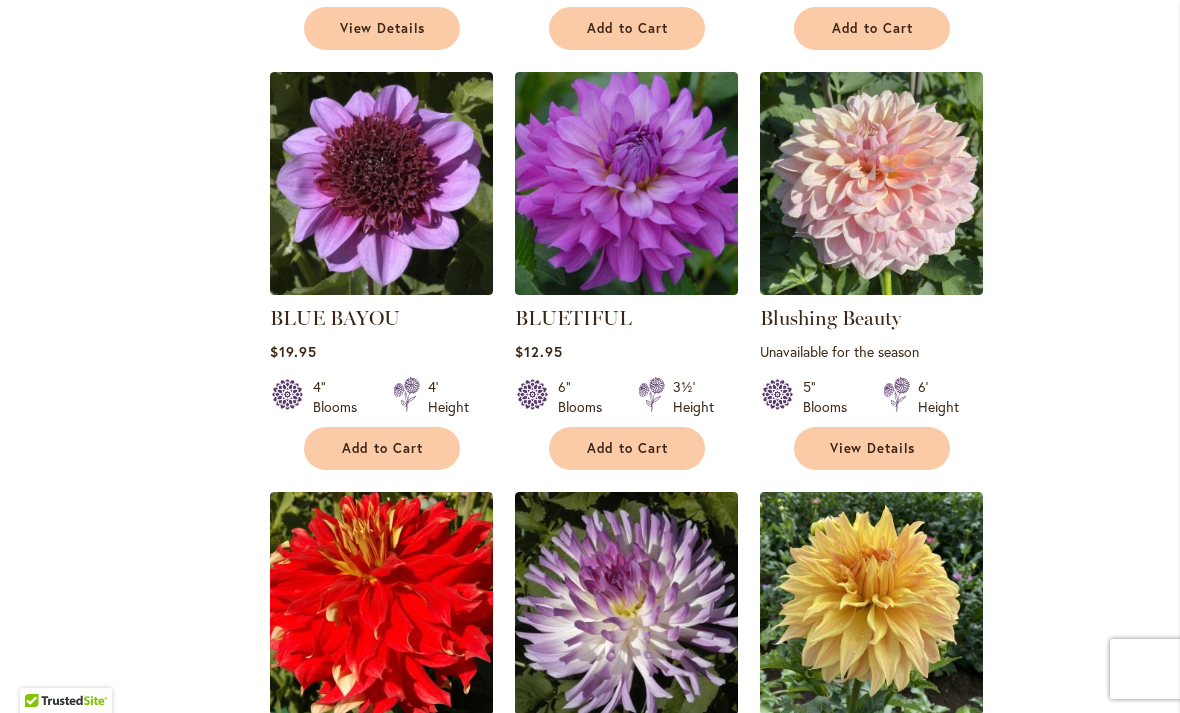scroll, scrollTop: 5889, scrollLeft: 0, axis: vertical 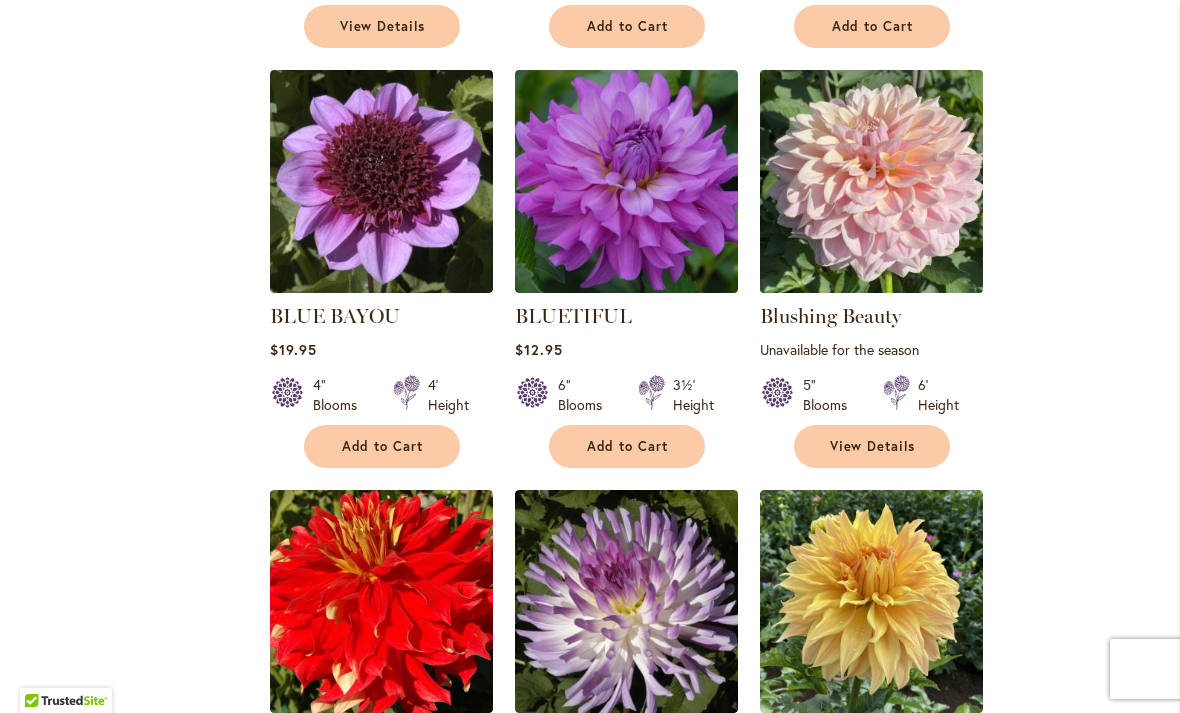 click at bounding box center (871, 182) 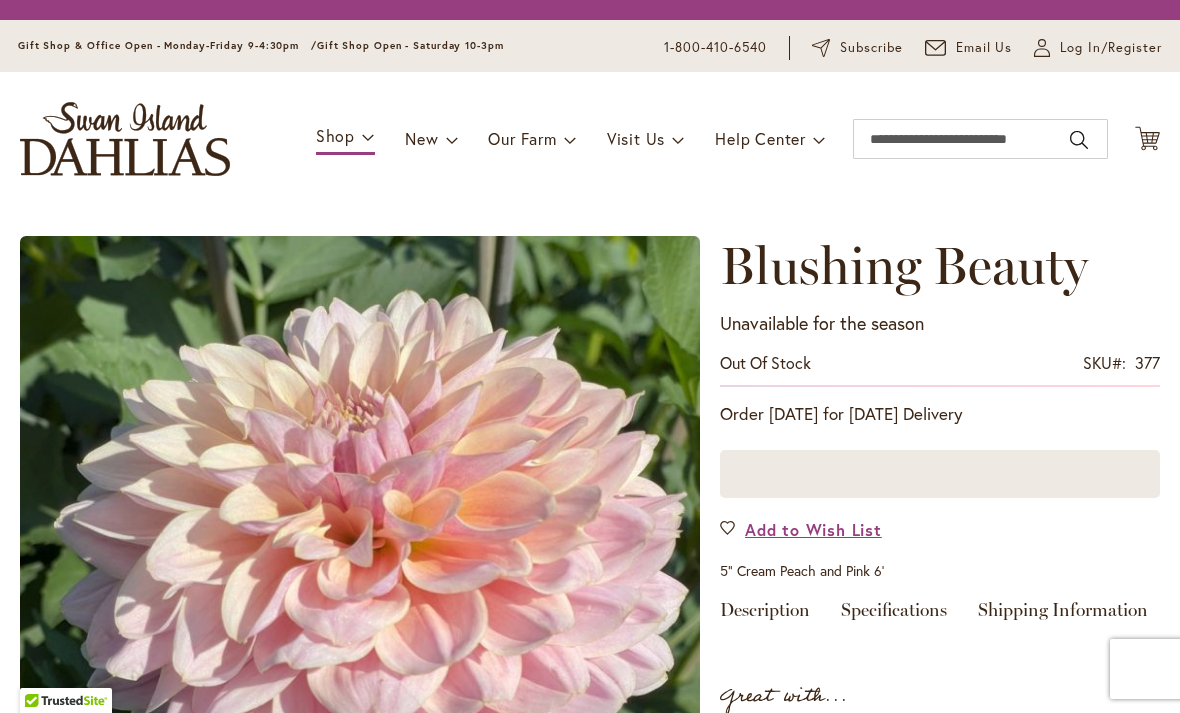 scroll, scrollTop: 0, scrollLeft: 0, axis: both 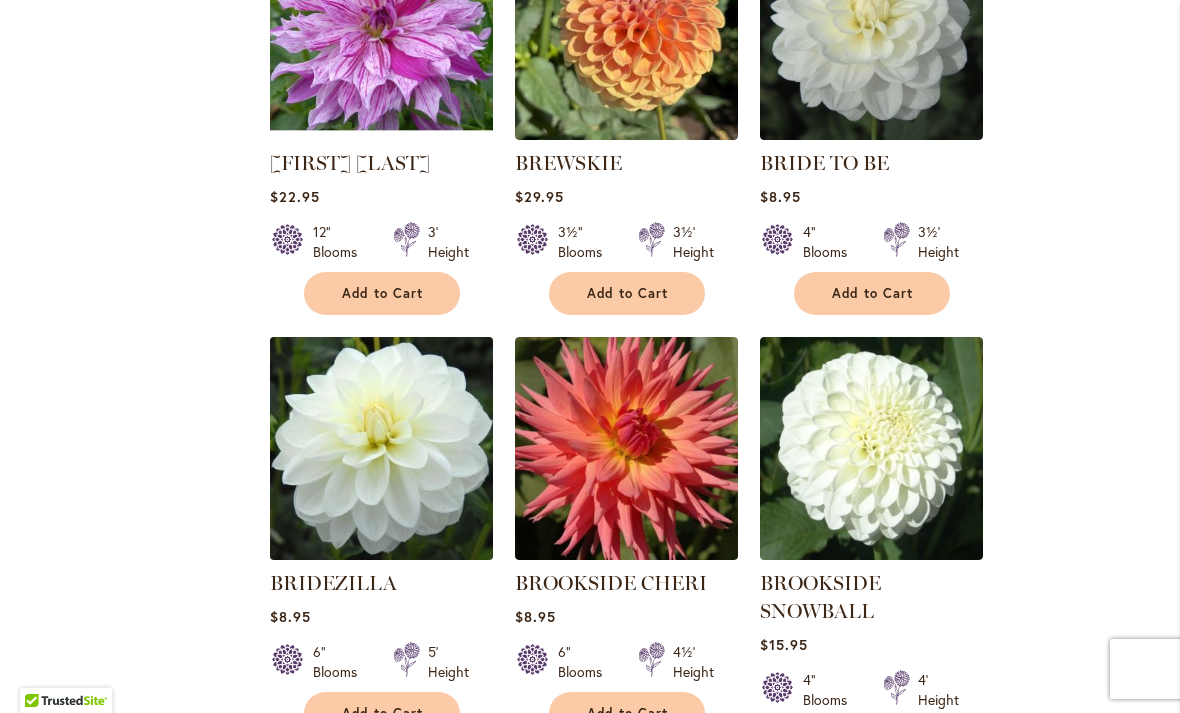 click at bounding box center [381, 449] 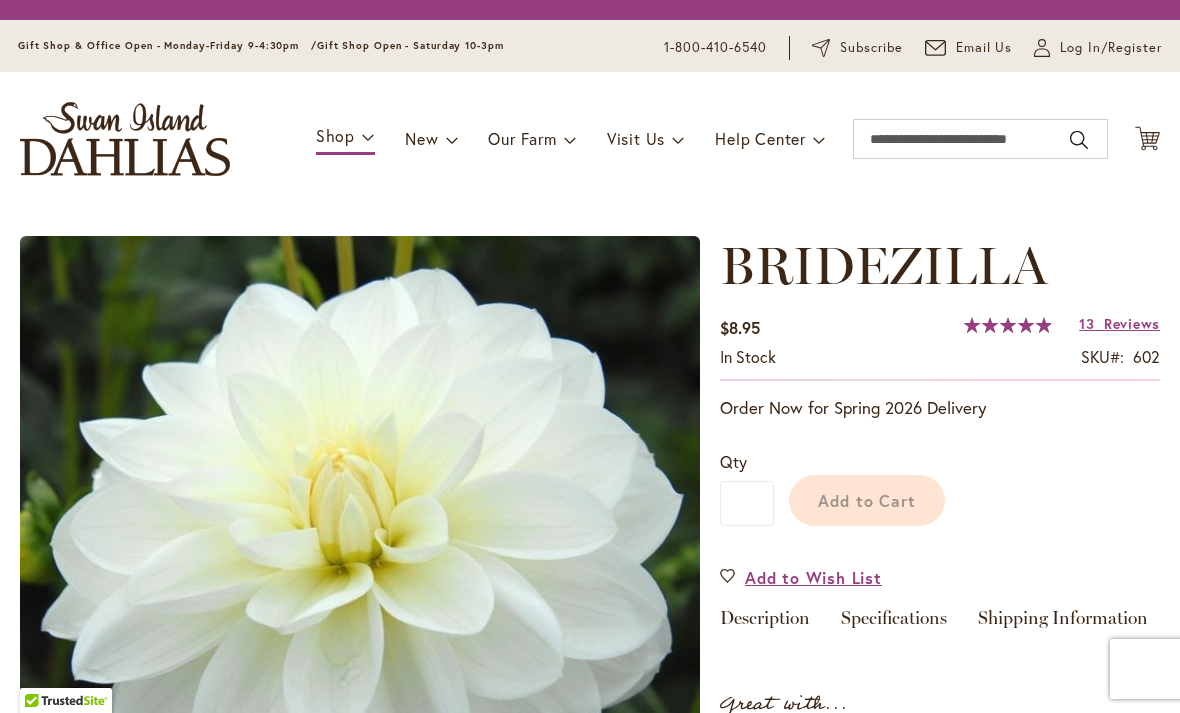 scroll, scrollTop: 0, scrollLeft: 0, axis: both 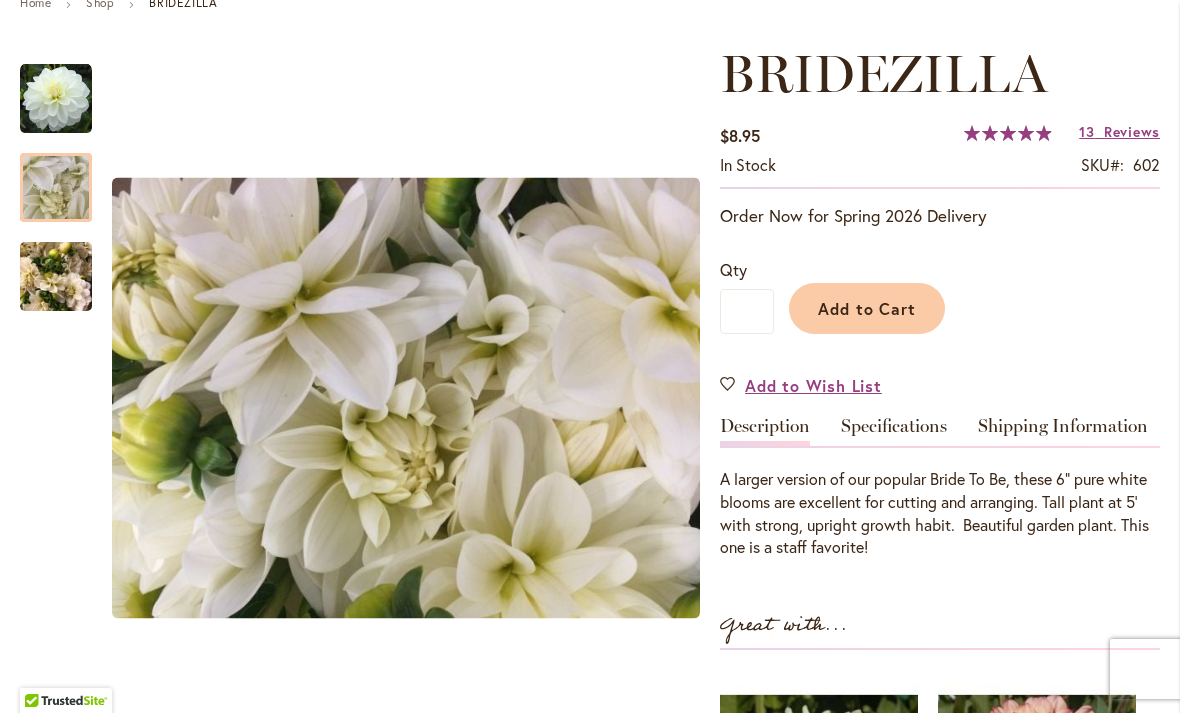 click at bounding box center [56, 188] 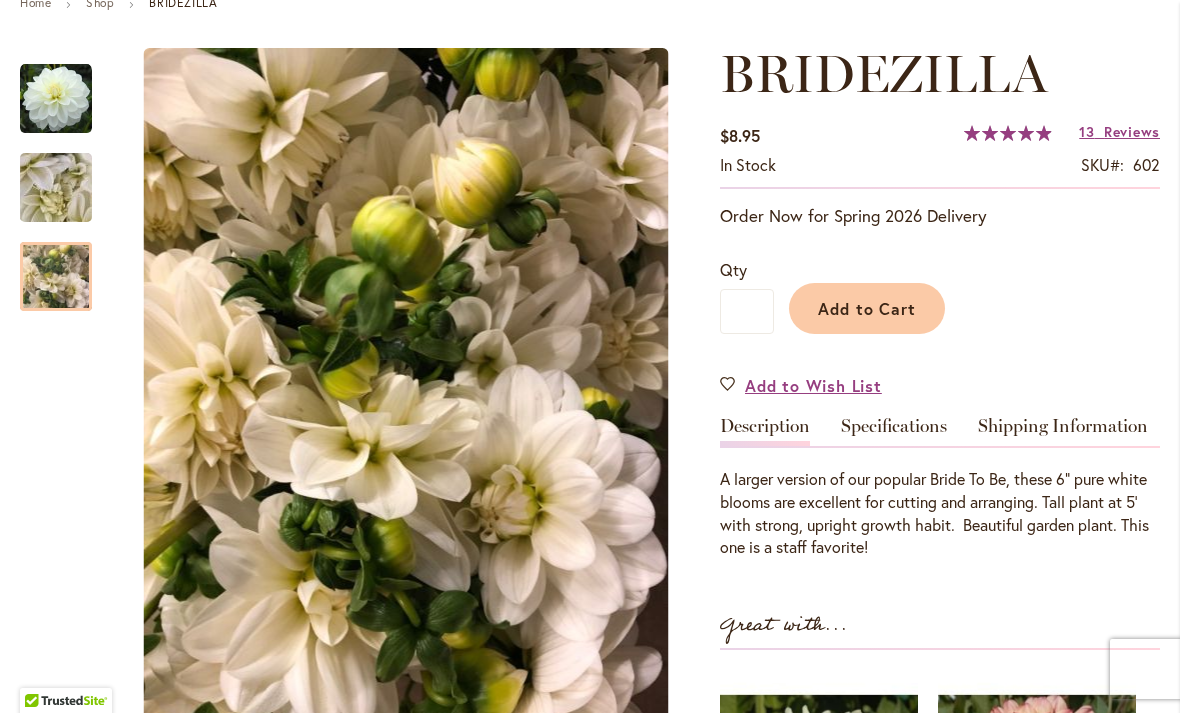click at bounding box center [56, 277] 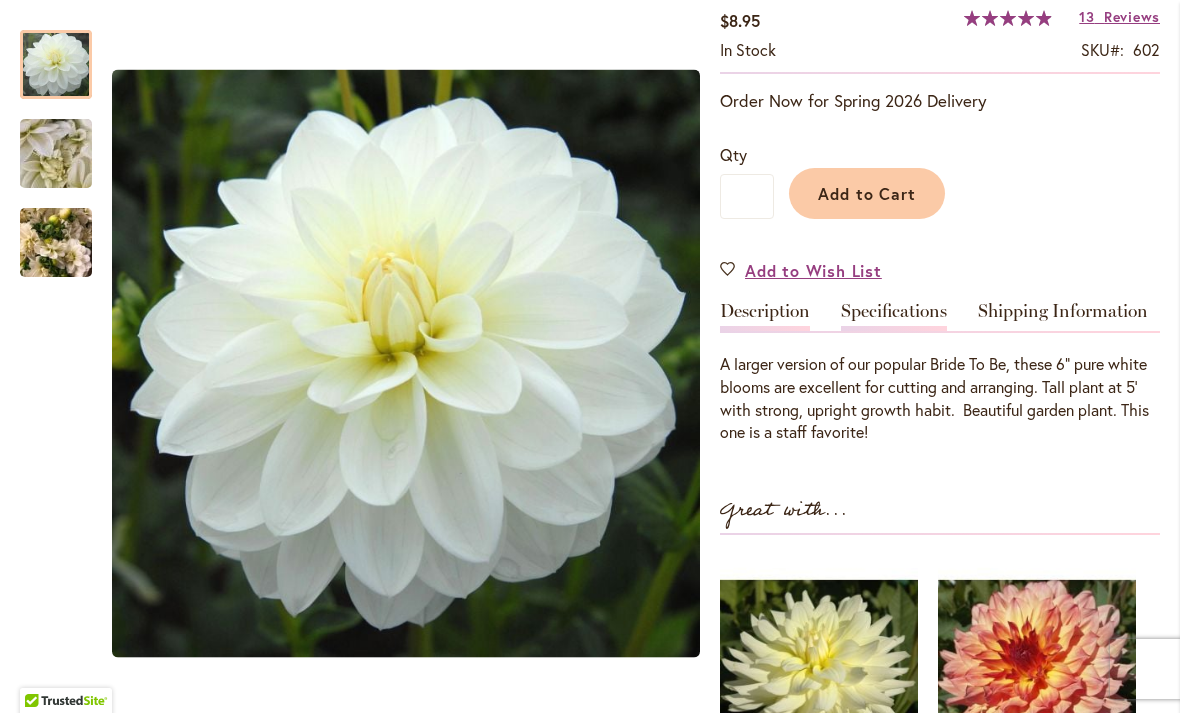 click on "Specifications" at bounding box center (894, 316) 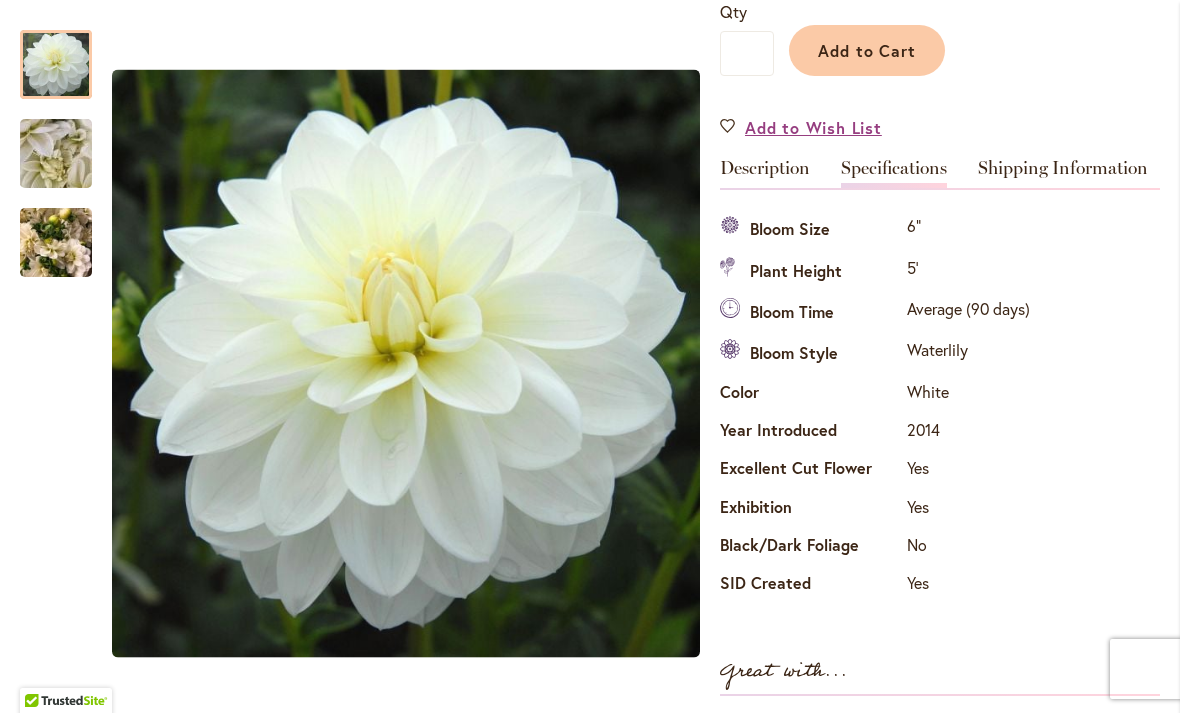 scroll, scrollTop: 506, scrollLeft: 0, axis: vertical 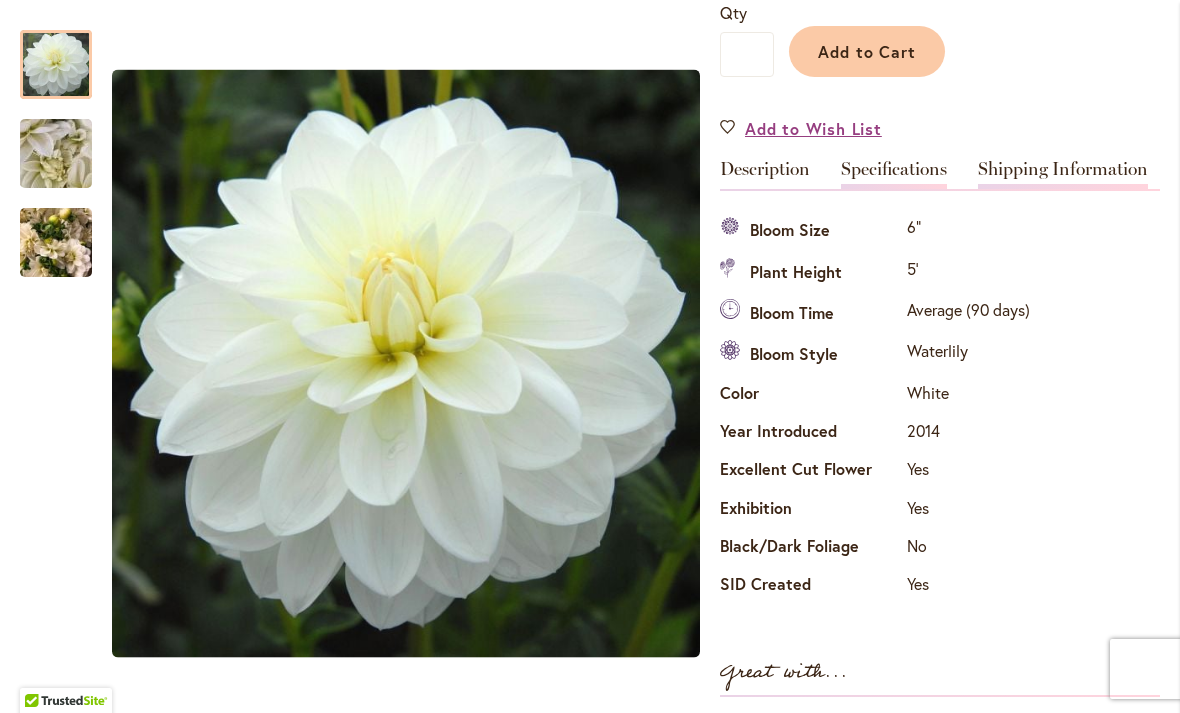 click on "Shipping Information" at bounding box center [1063, 174] 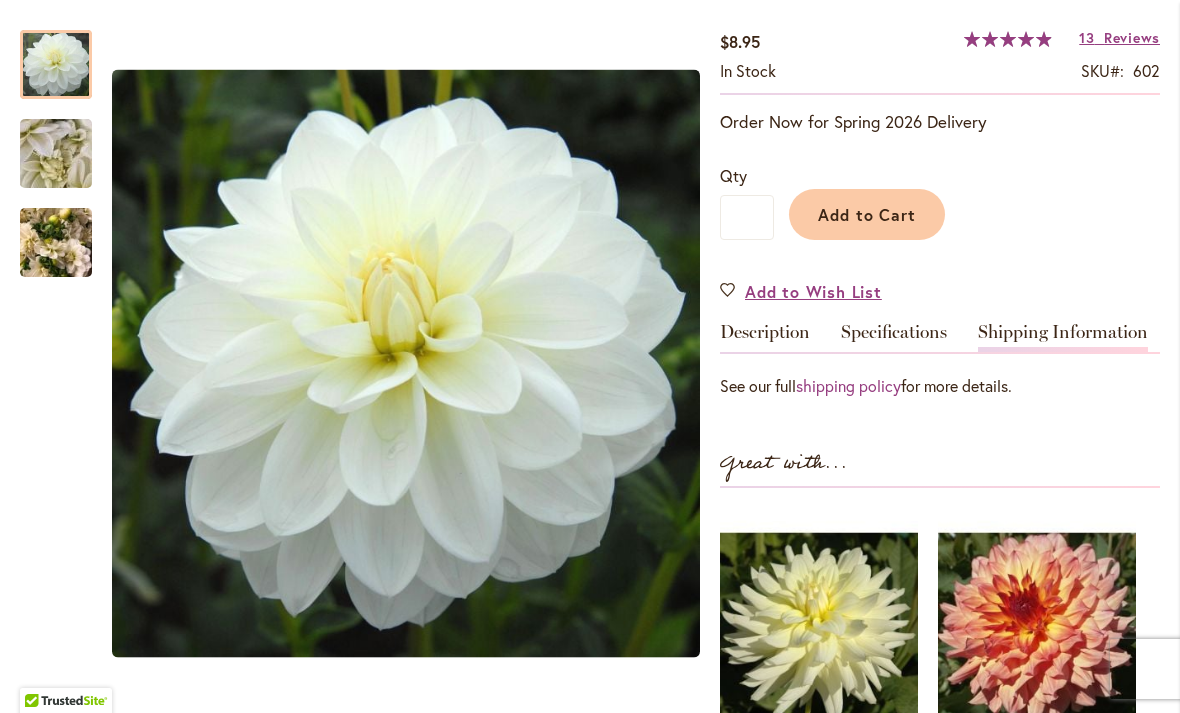 scroll, scrollTop: 342, scrollLeft: 0, axis: vertical 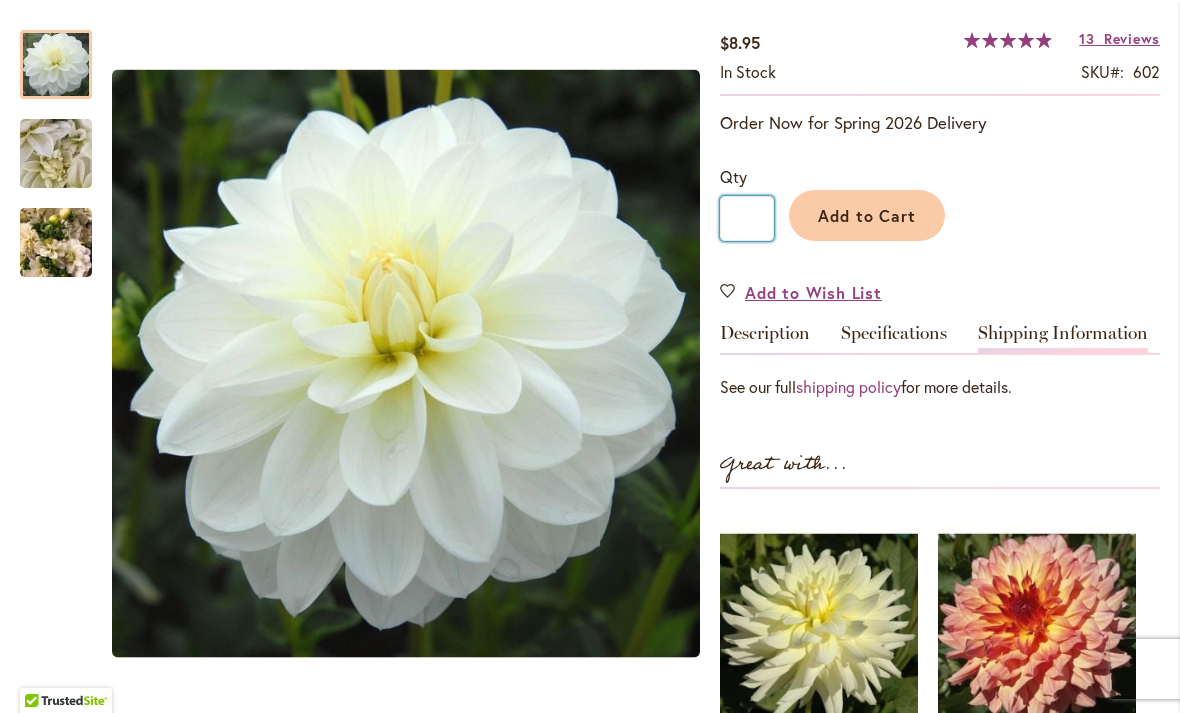 click on "*" at bounding box center [747, 218] 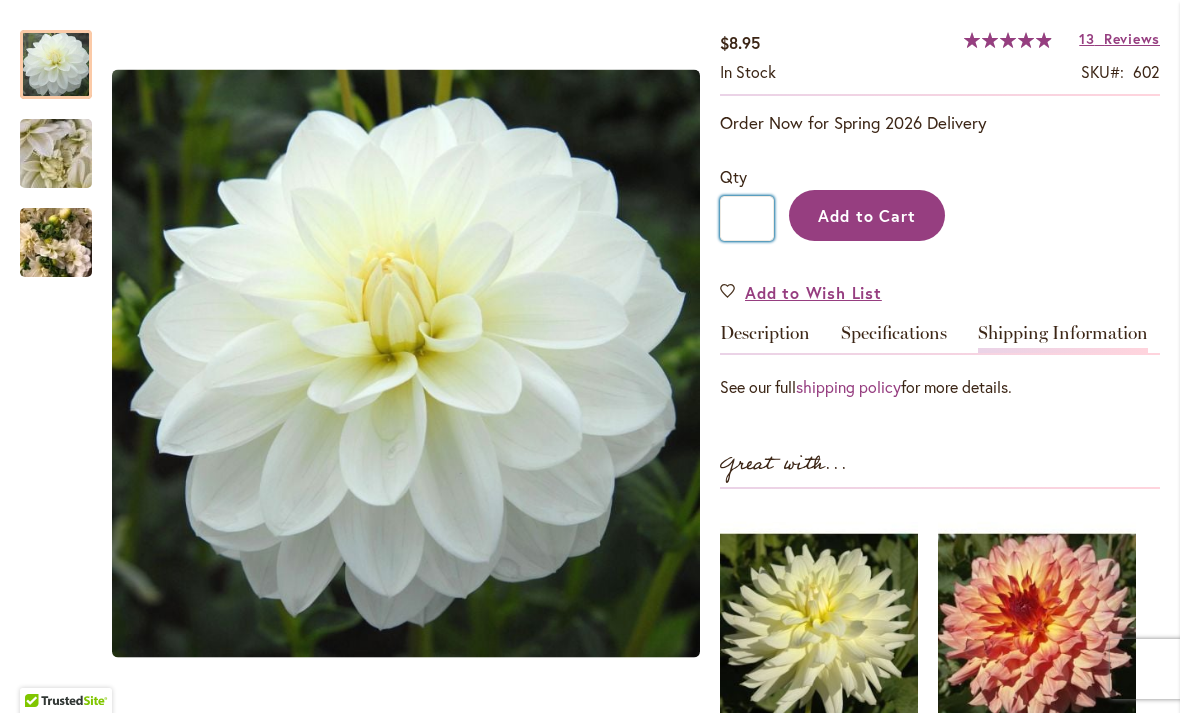 type on "*" 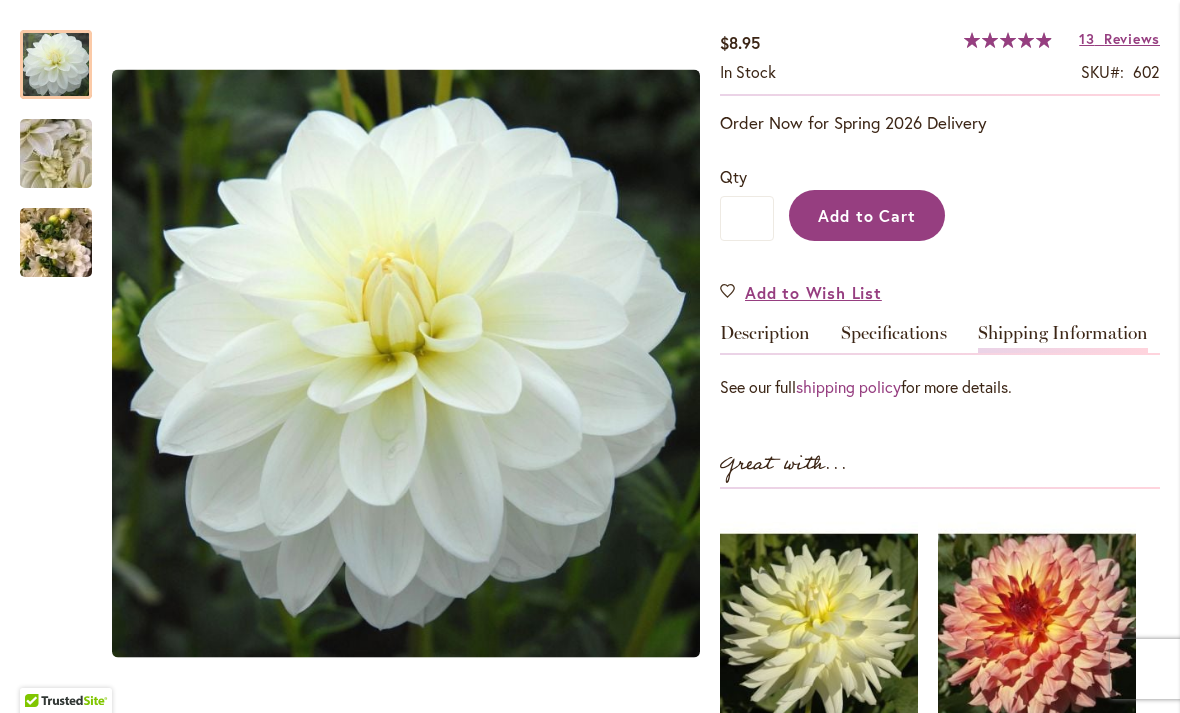 click on "Add to Cart" at bounding box center (867, 215) 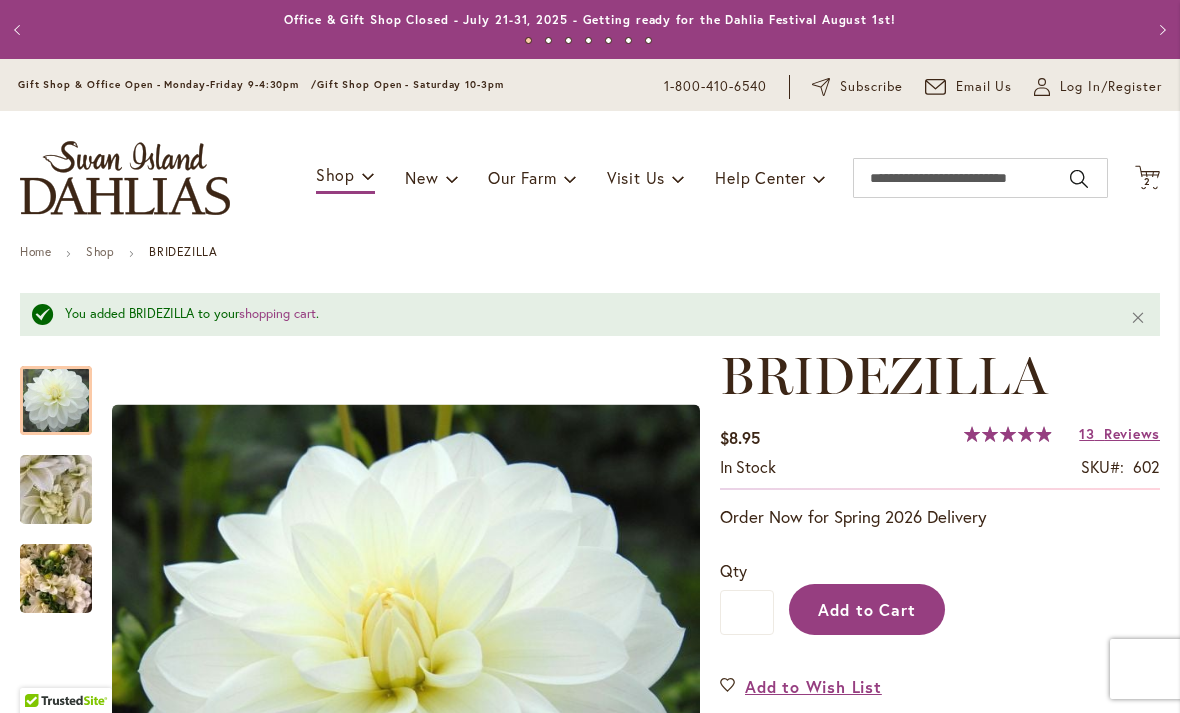 scroll, scrollTop: 0, scrollLeft: 0, axis: both 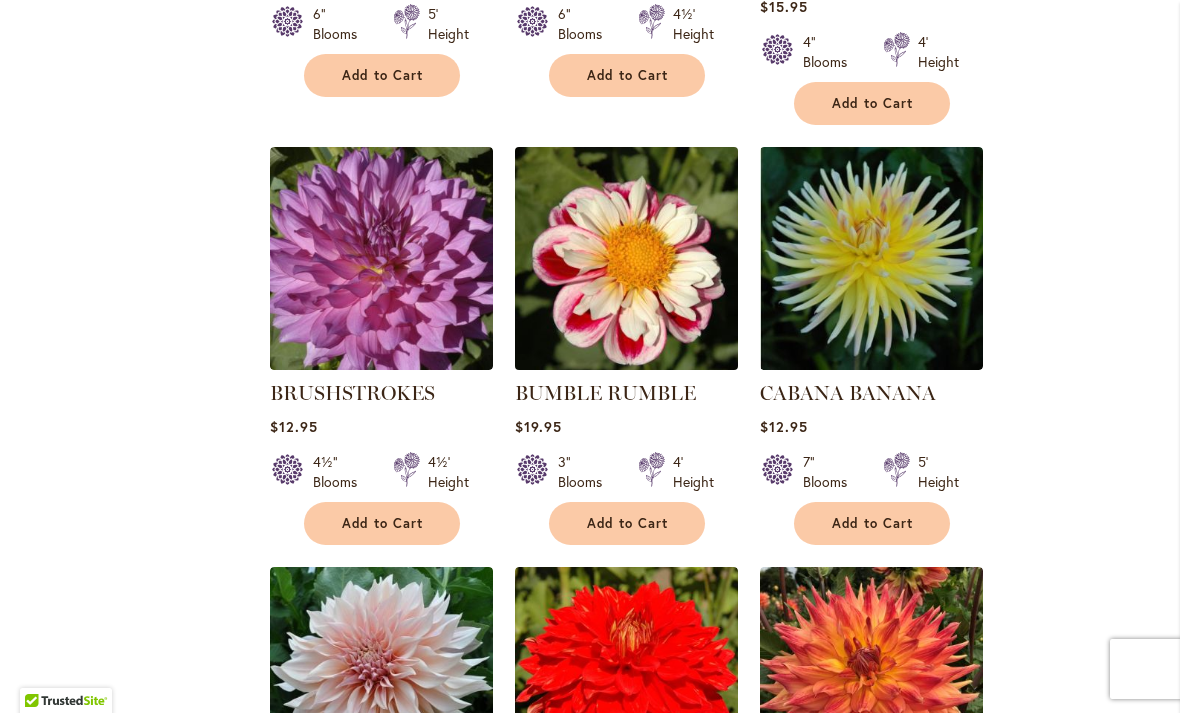 click at bounding box center (626, 259) 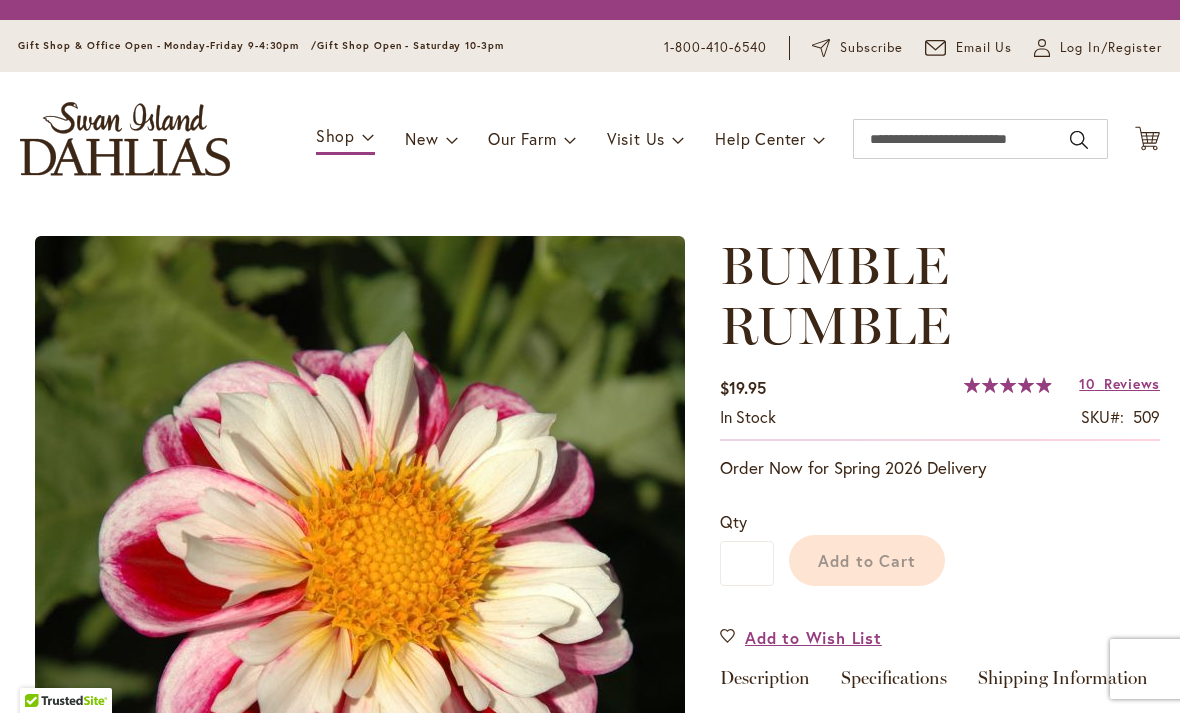 scroll, scrollTop: 0, scrollLeft: 0, axis: both 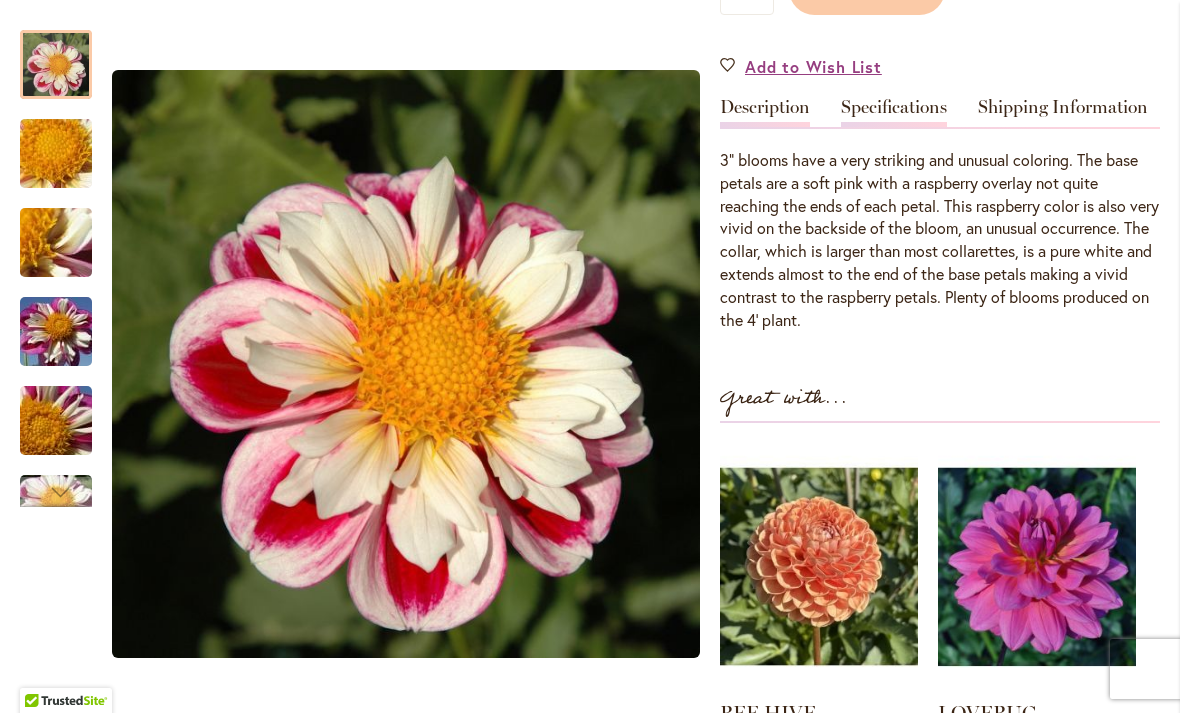 click on "Specifications" at bounding box center (894, 112) 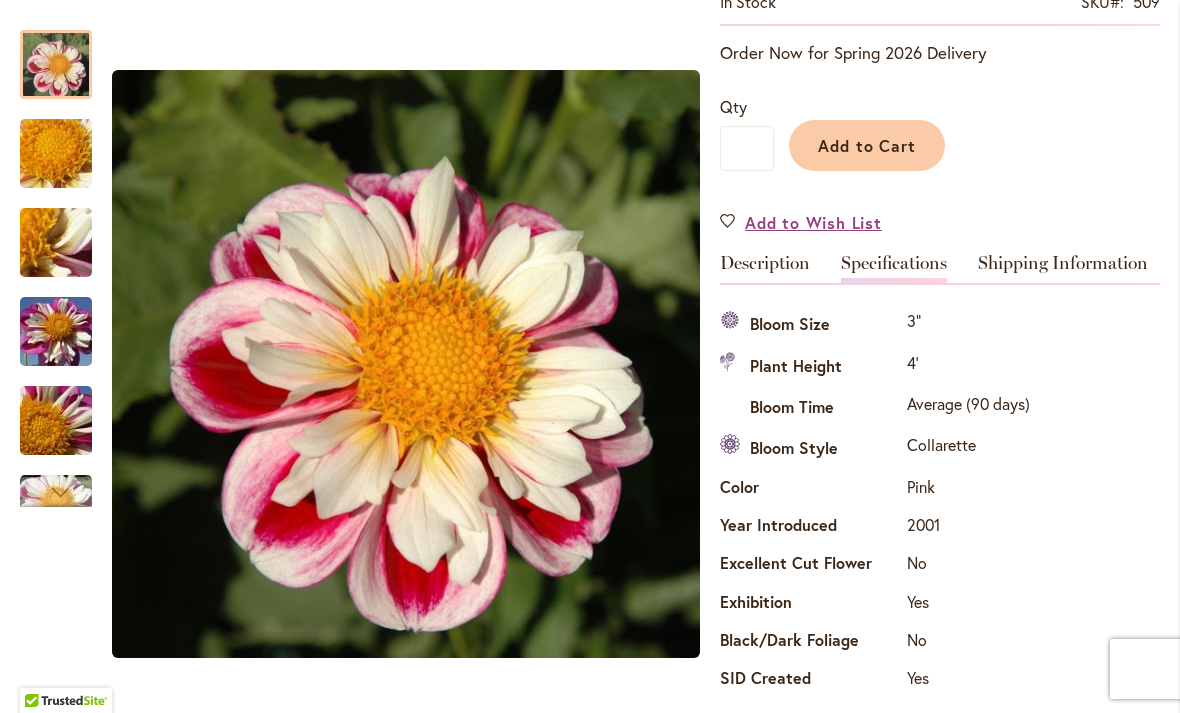 scroll, scrollTop: 473, scrollLeft: 0, axis: vertical 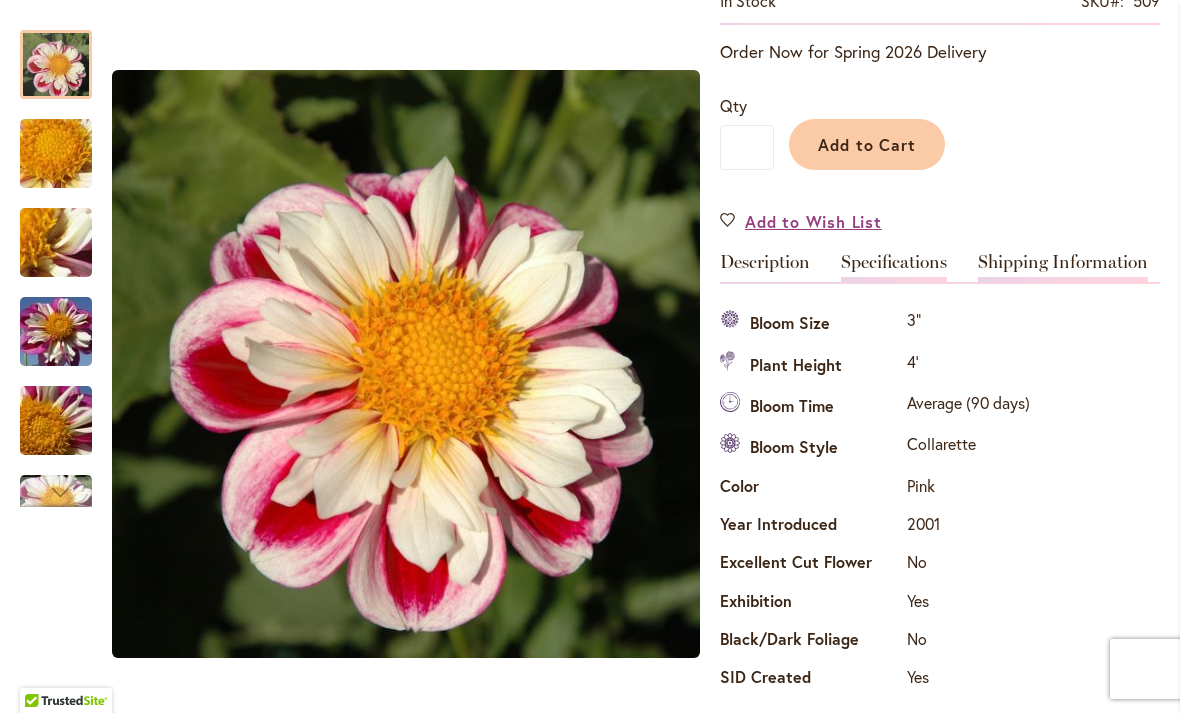 click on "Shipping Information" at bounding box center (1063, 267) 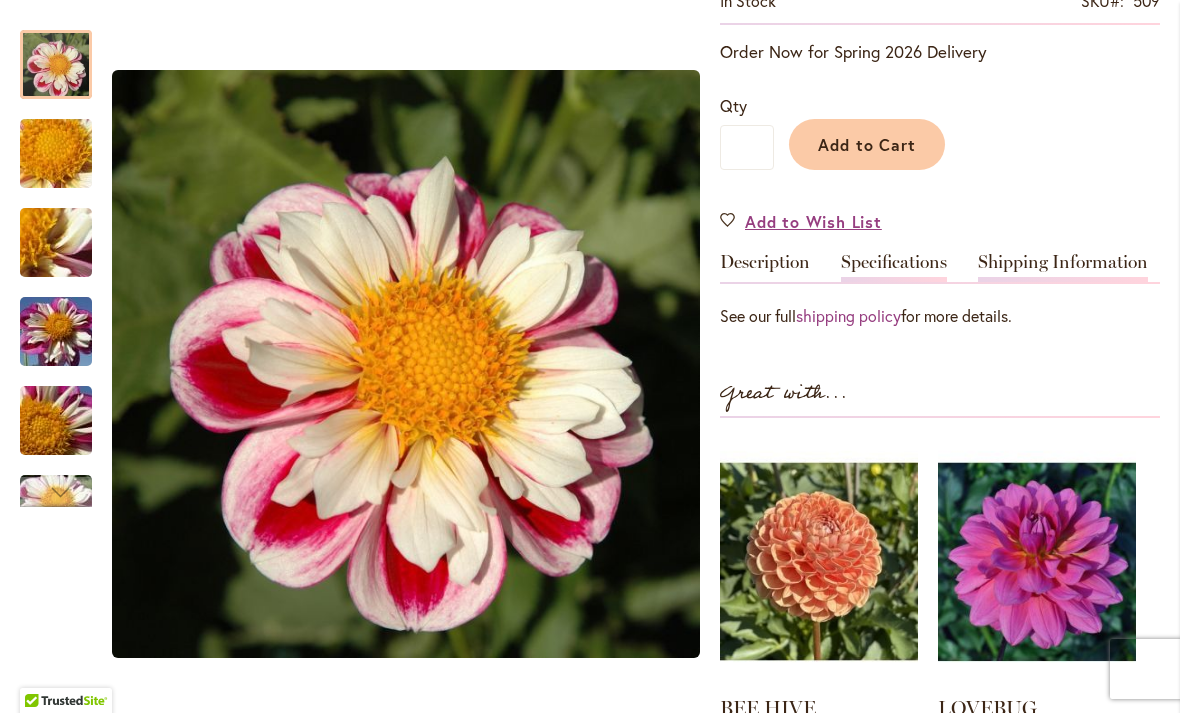 click on "Specifications" at bounding box center [894, 267] 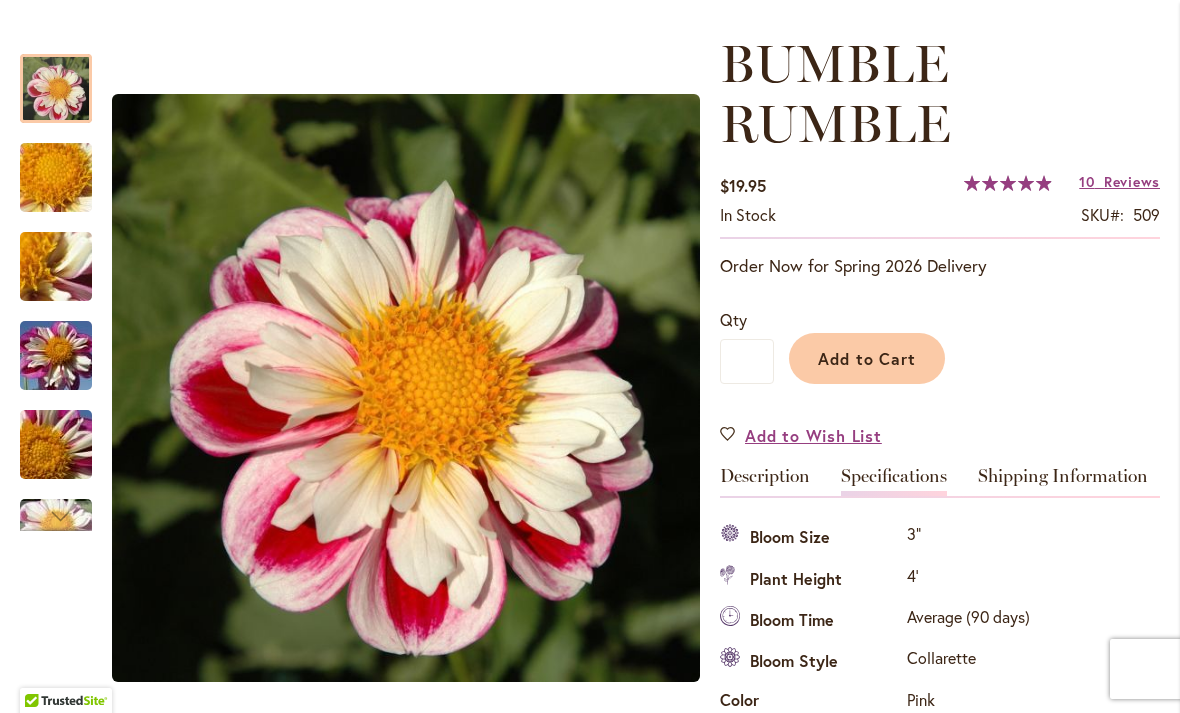 scroll, scrollTop: 224, scrollLeft: 0, axis: vertical 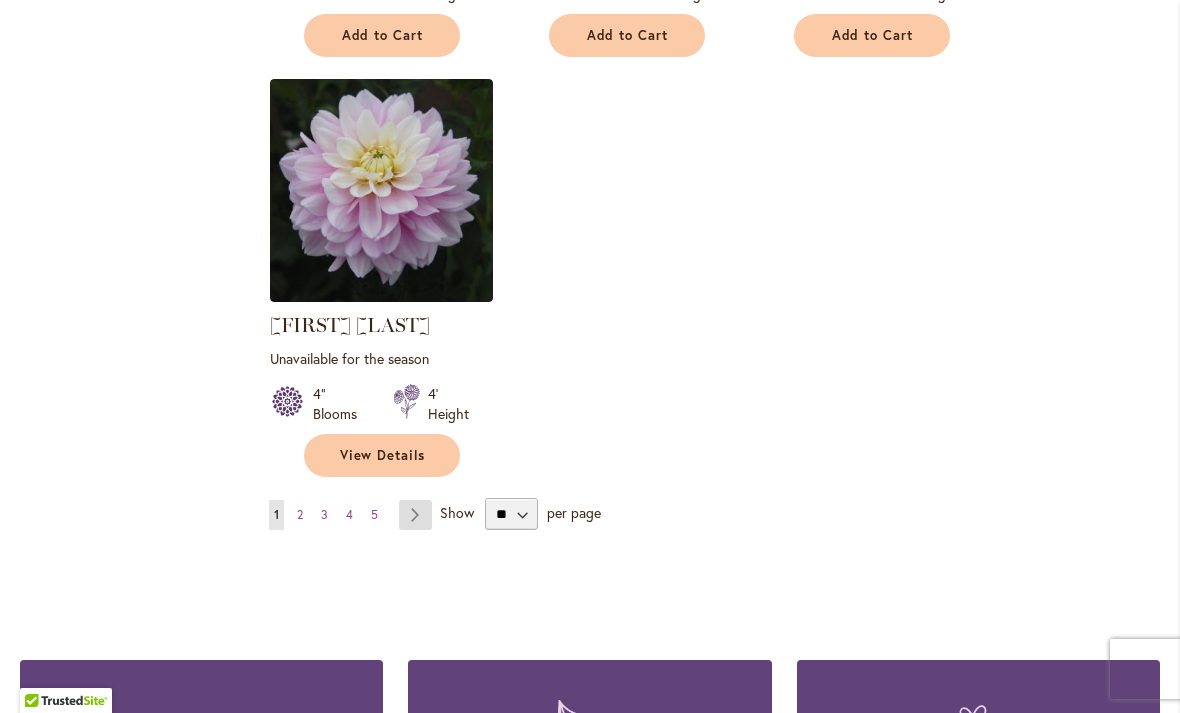 click on "Page
Next" at bounding box center [415, 515] 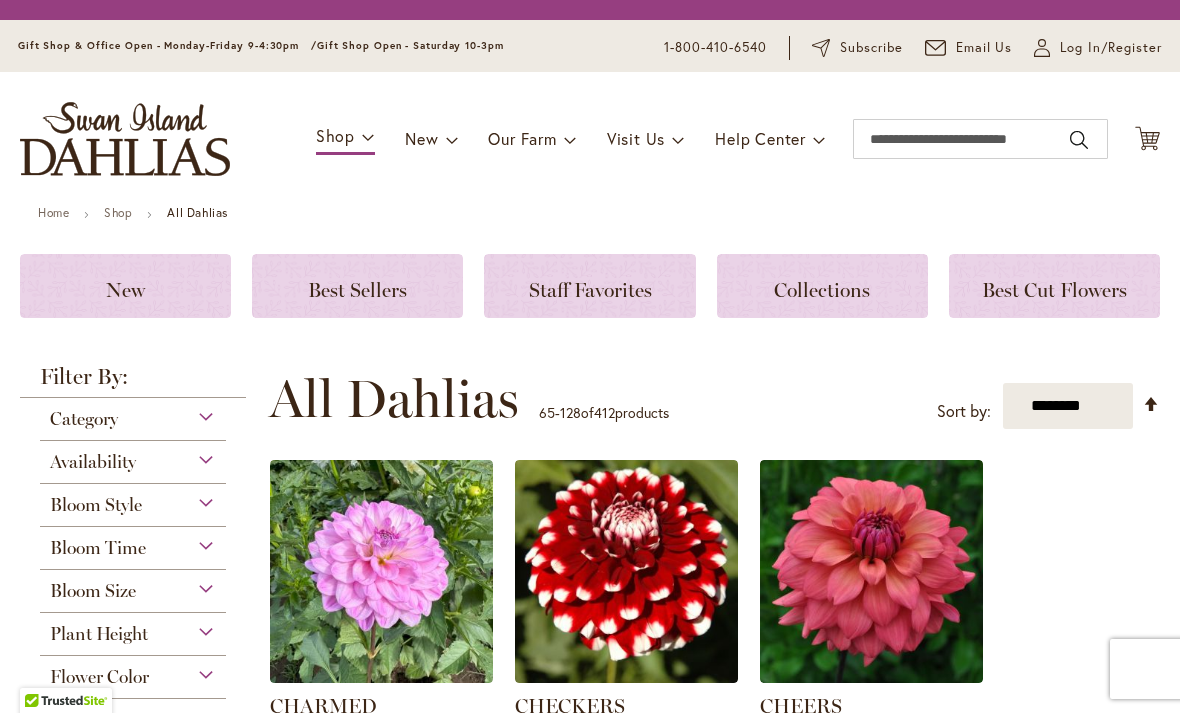 scroll, scrollTop: 0, scrollLeft: 0, axis: both 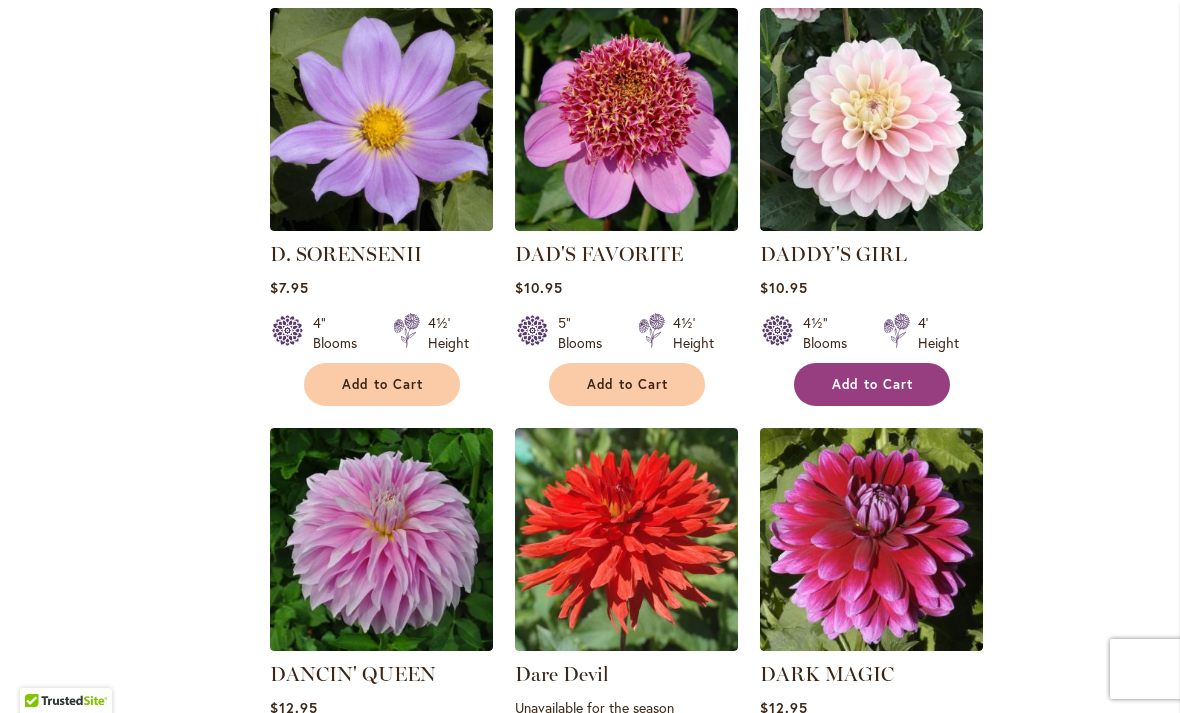 click on "Add to Cart" at bounding box center [873, 384] 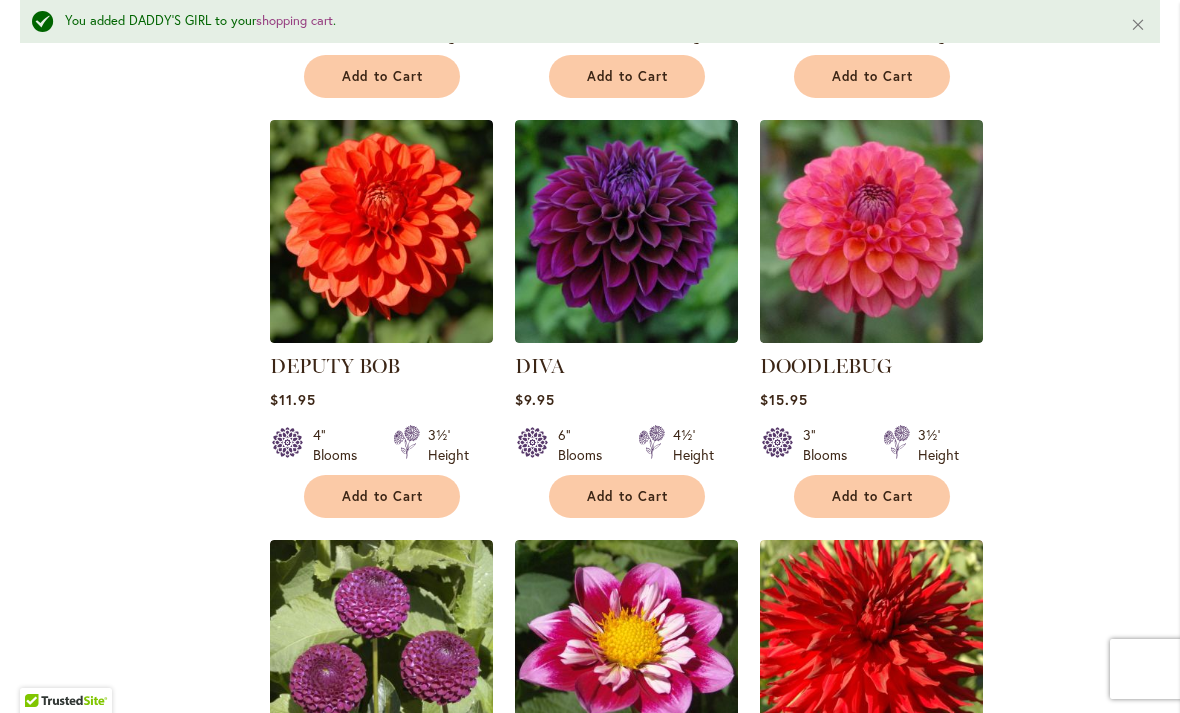 scroll, scrollTop: 5515, scrollLeft: 0, axis: vertical 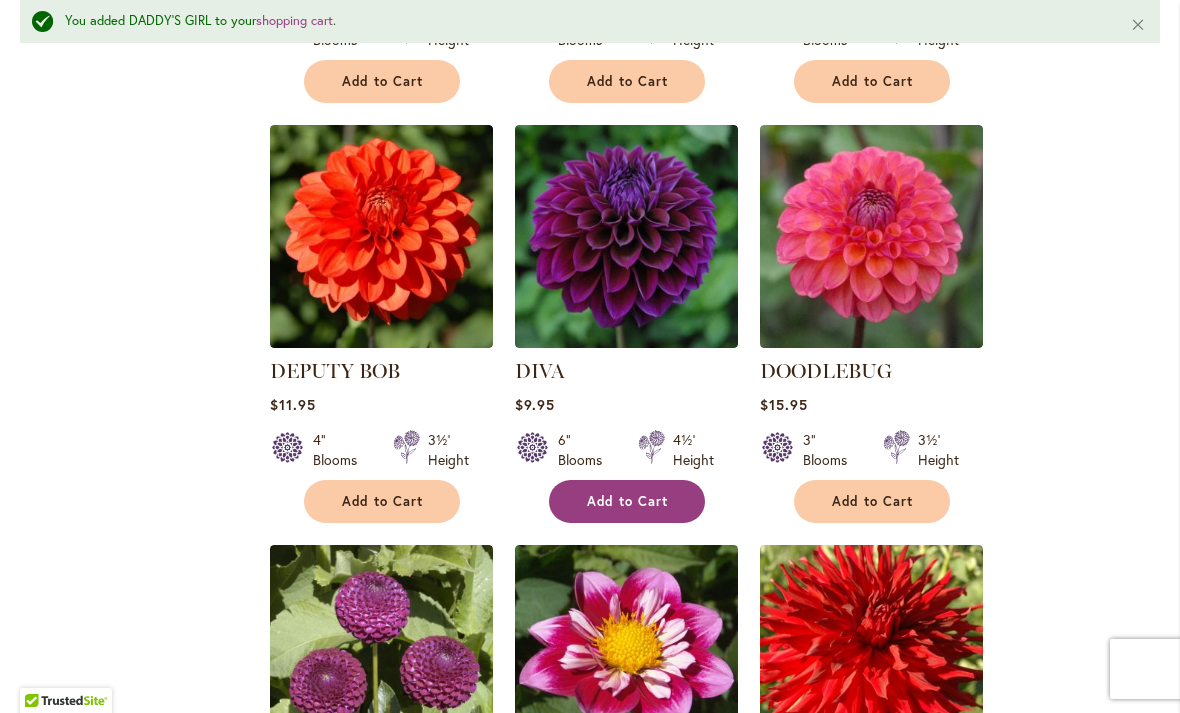 click on "Add to Cart" at bounding box center [628, 501] 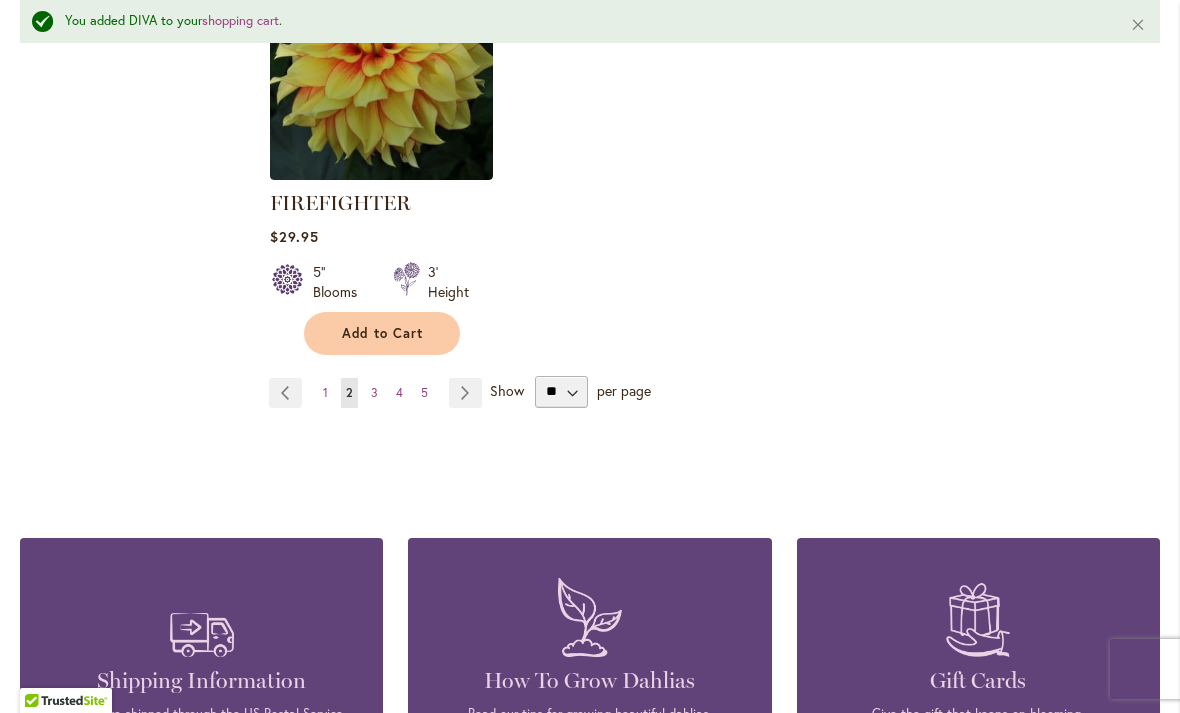 scroll, scrollTop: 9561, scrollLeft: 0, axis: vertical 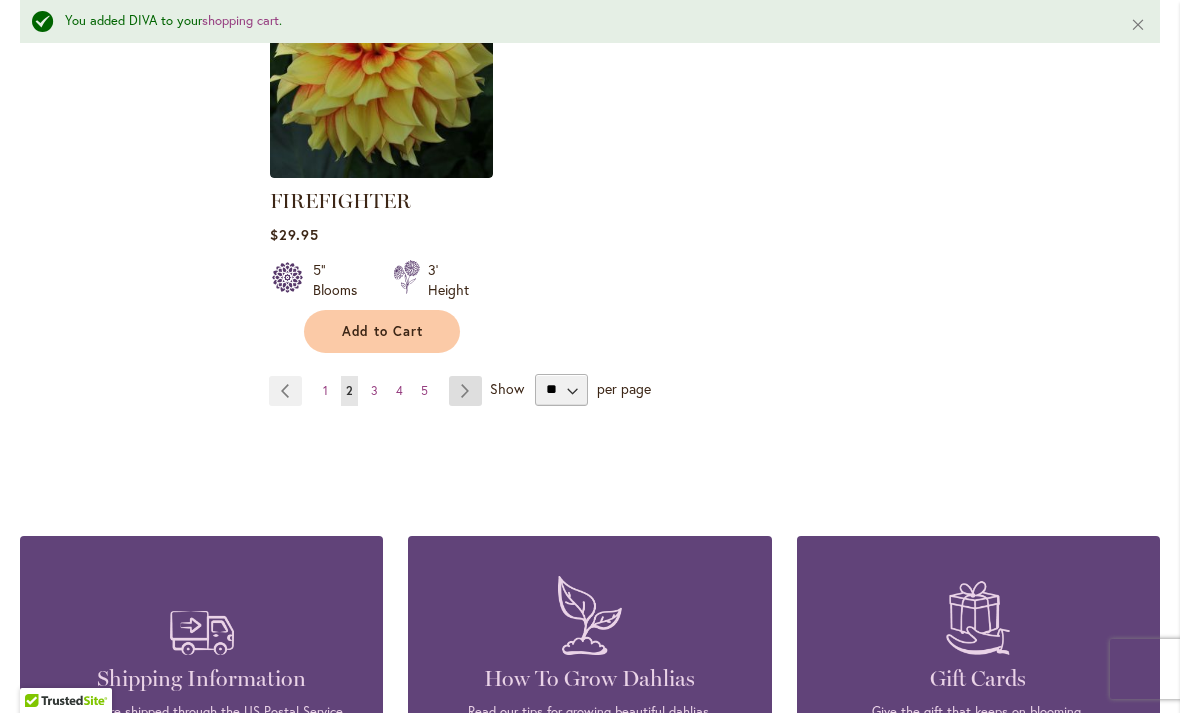 click on "Page
Next" at bounding box center (465, 391) 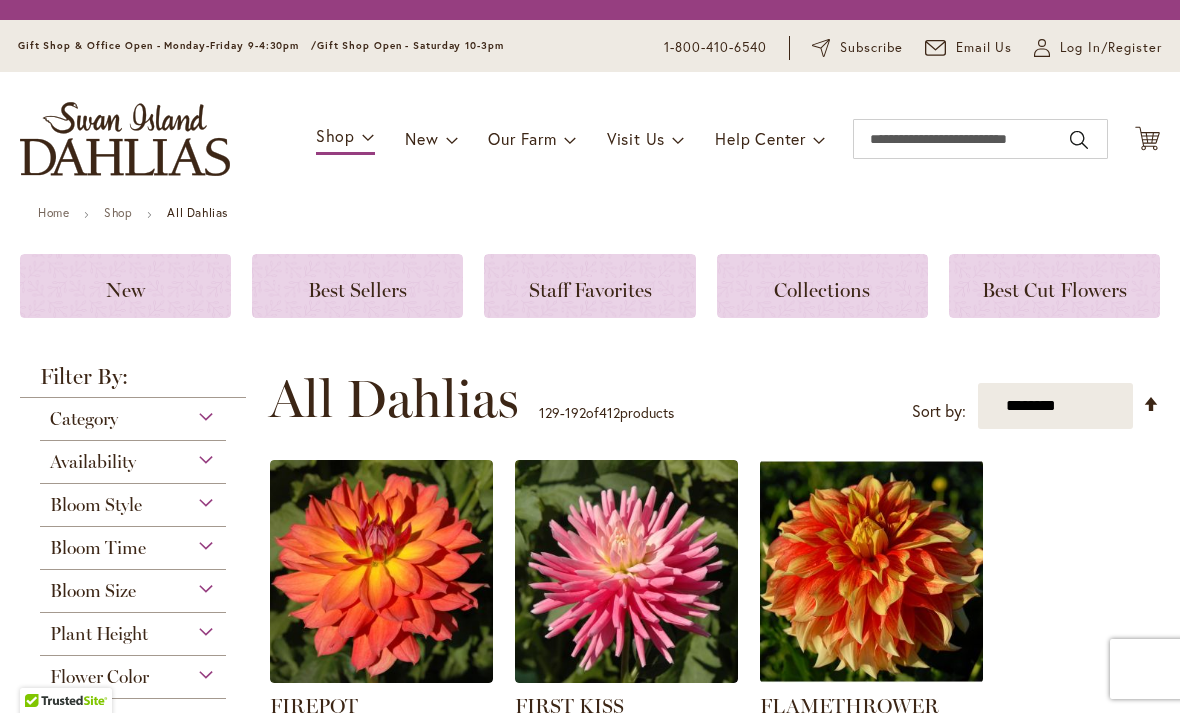 scroll, scrollTop: 0, scrollLeft: 0, axis: both 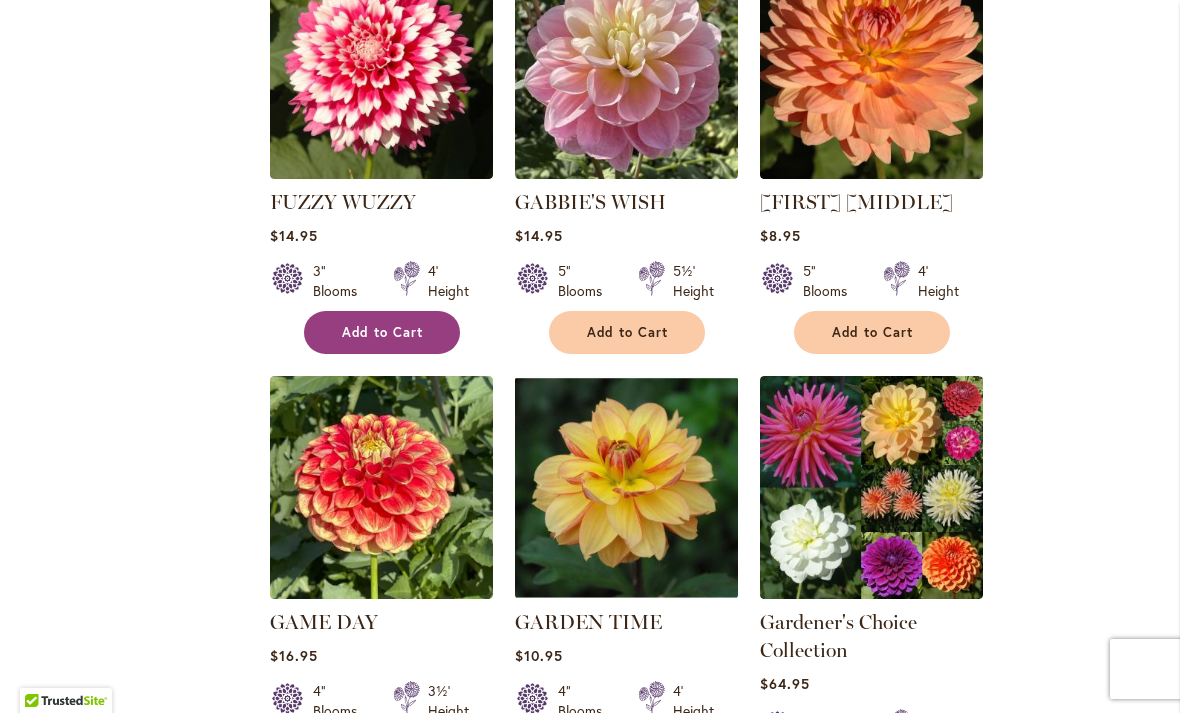 click on "Add to Cart" at bounding box center (383, 332) 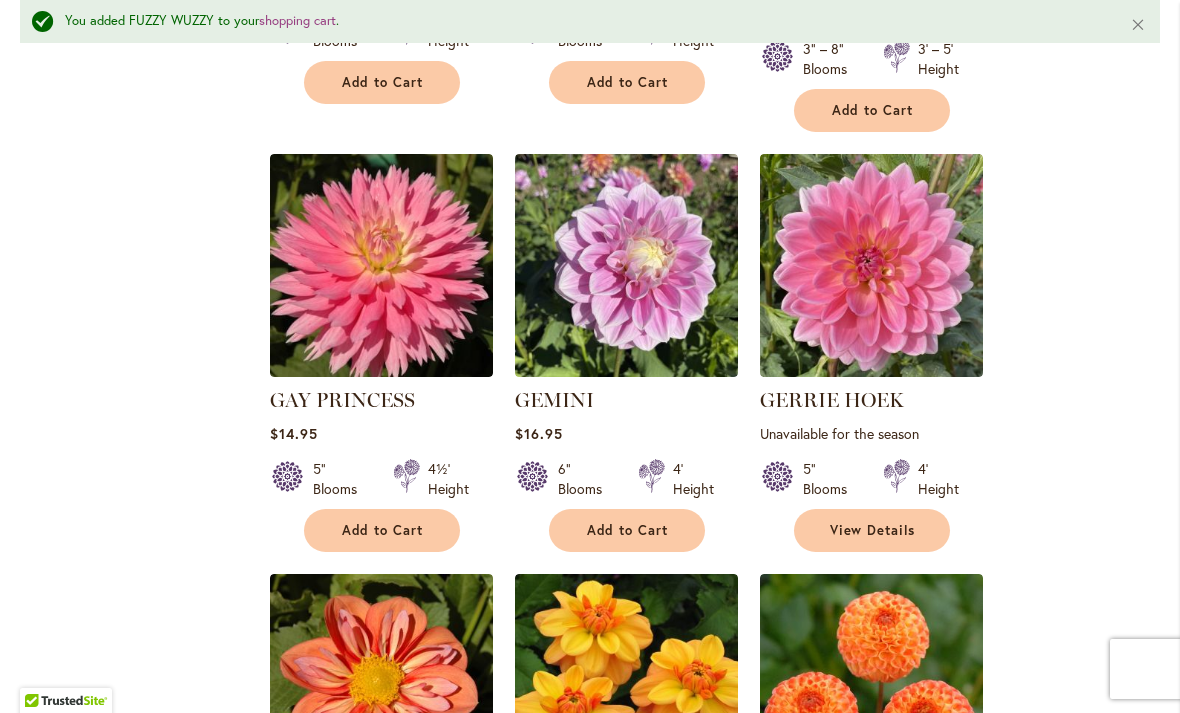 scroll, scrollTop: 2468, scrollLeft: 0, axis: vertical 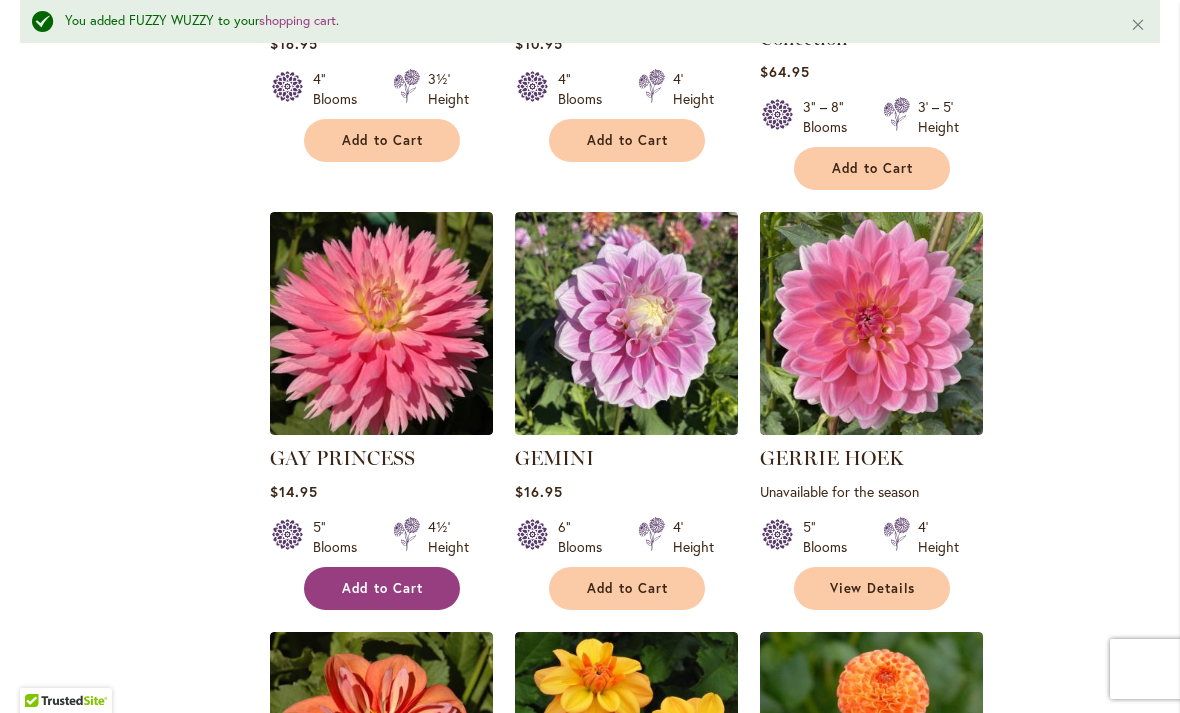click on "Add to Cart" at bounding box center (383, 588) 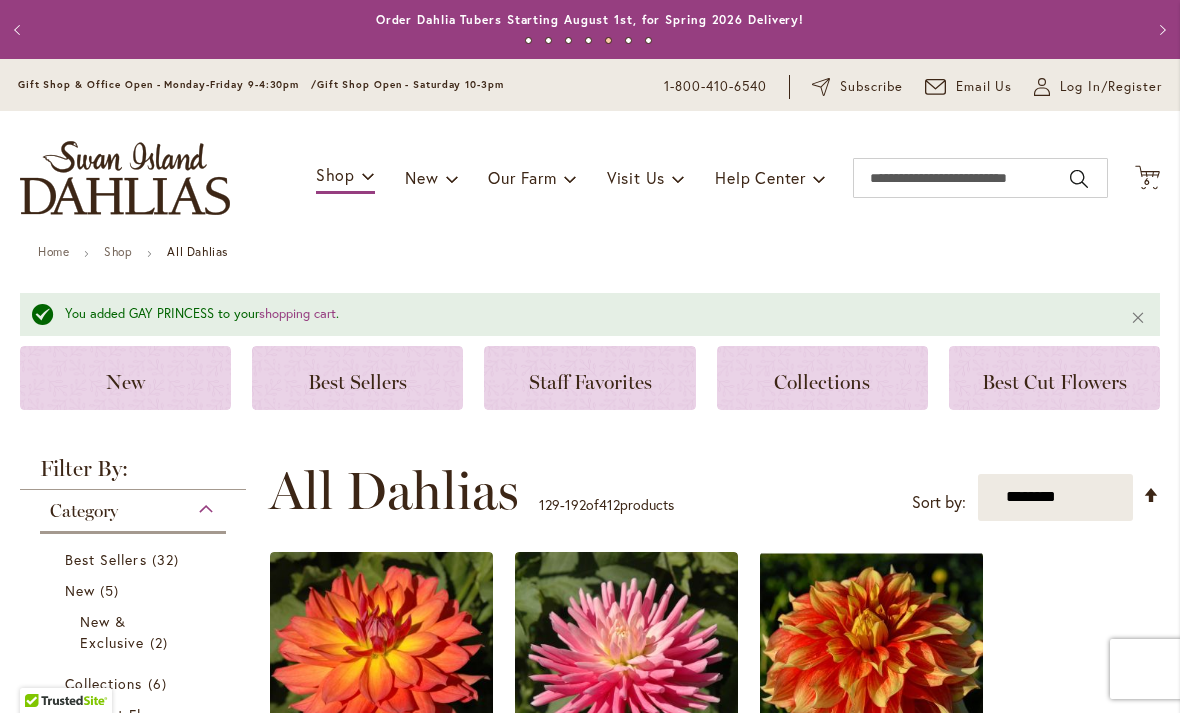 scroll, scrollTop: 0, scrollLeft: 0, axis: both 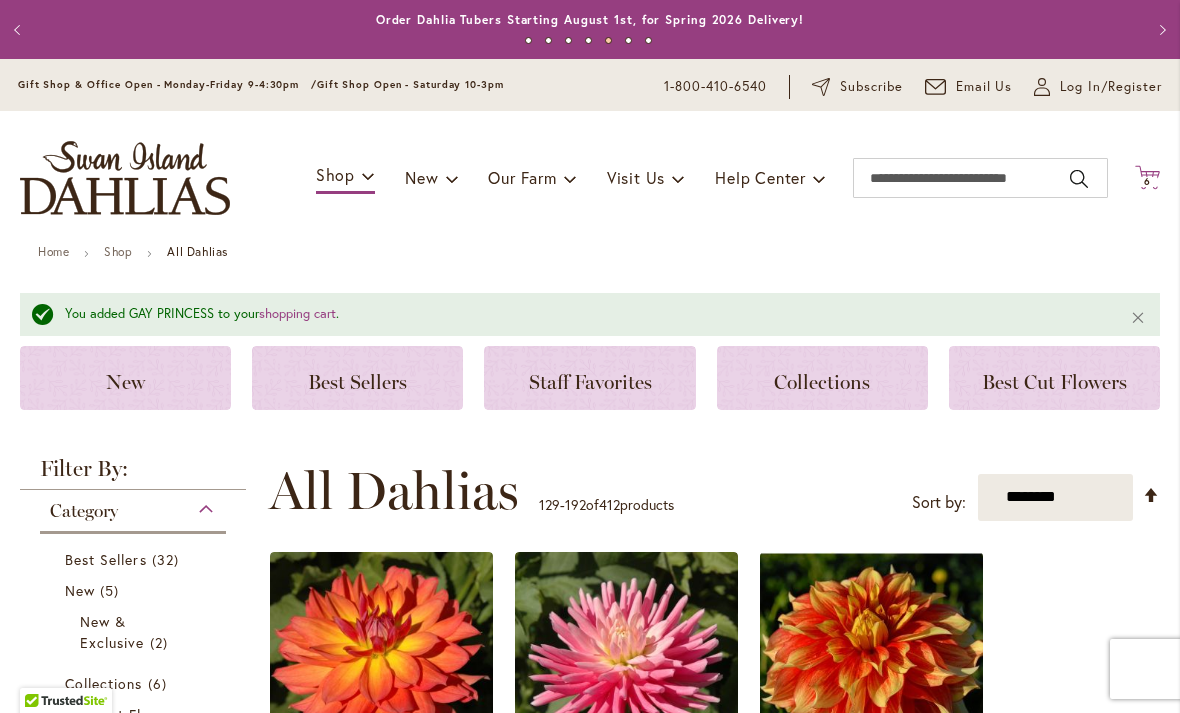 click on "6" at bounding box center [1147, 181] 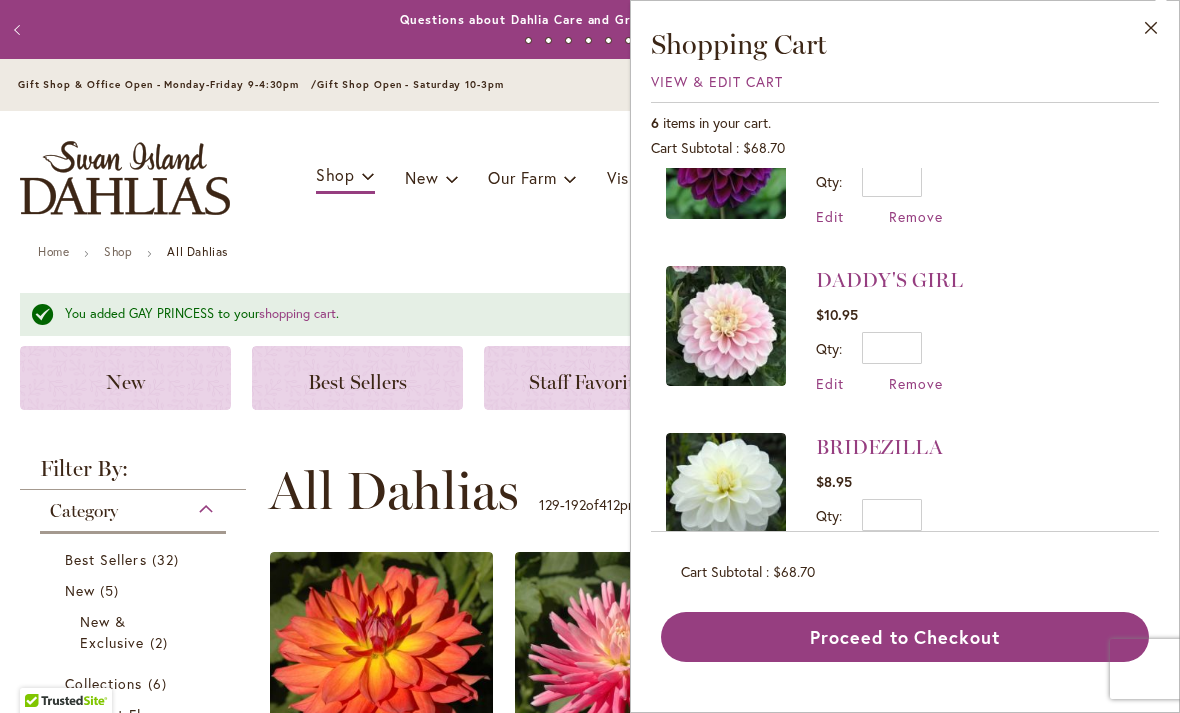 scroll, scrollTop: 418, scrollLeft: 0, axis: vertical 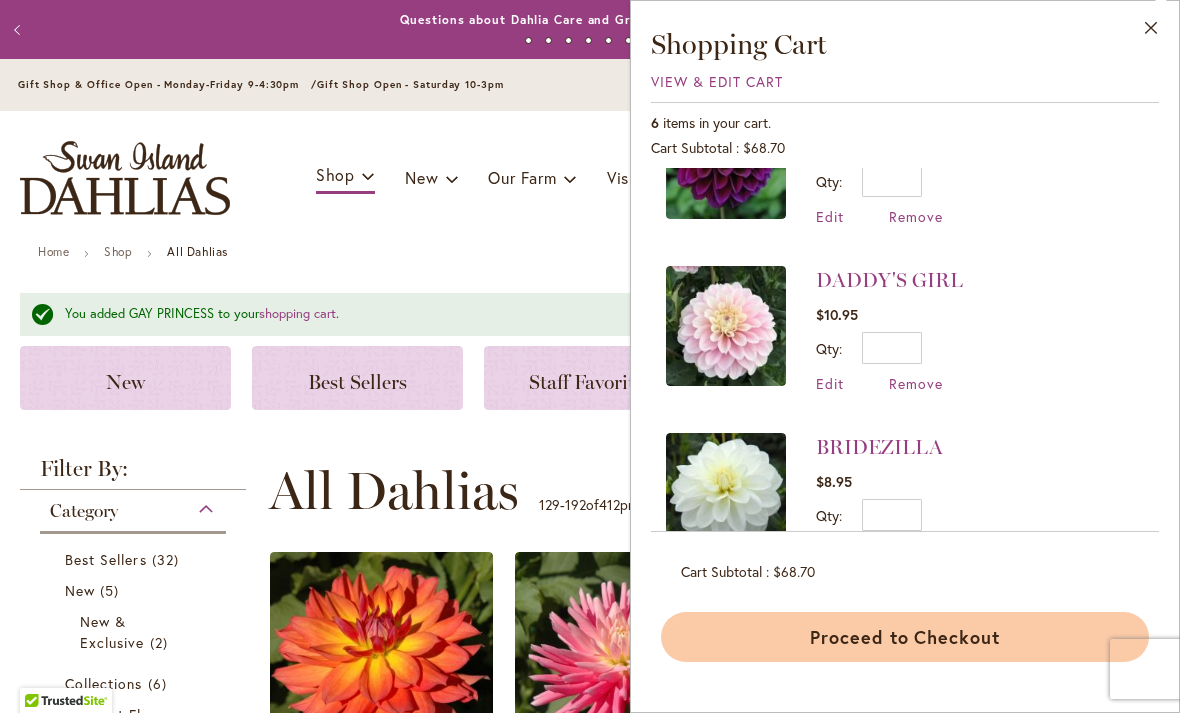 click on "Proceed to Checkout" at bounding box center (905, 637) 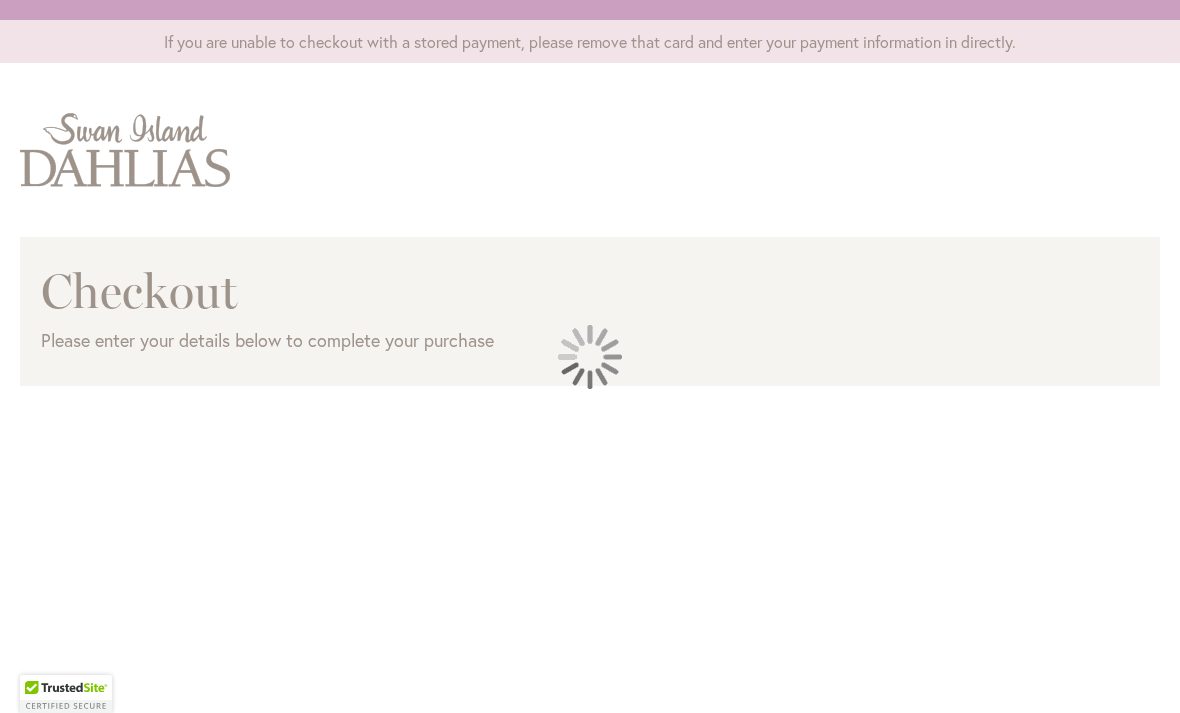 scroll, scrollTop: 0, scrollLeft: 0, axis: both 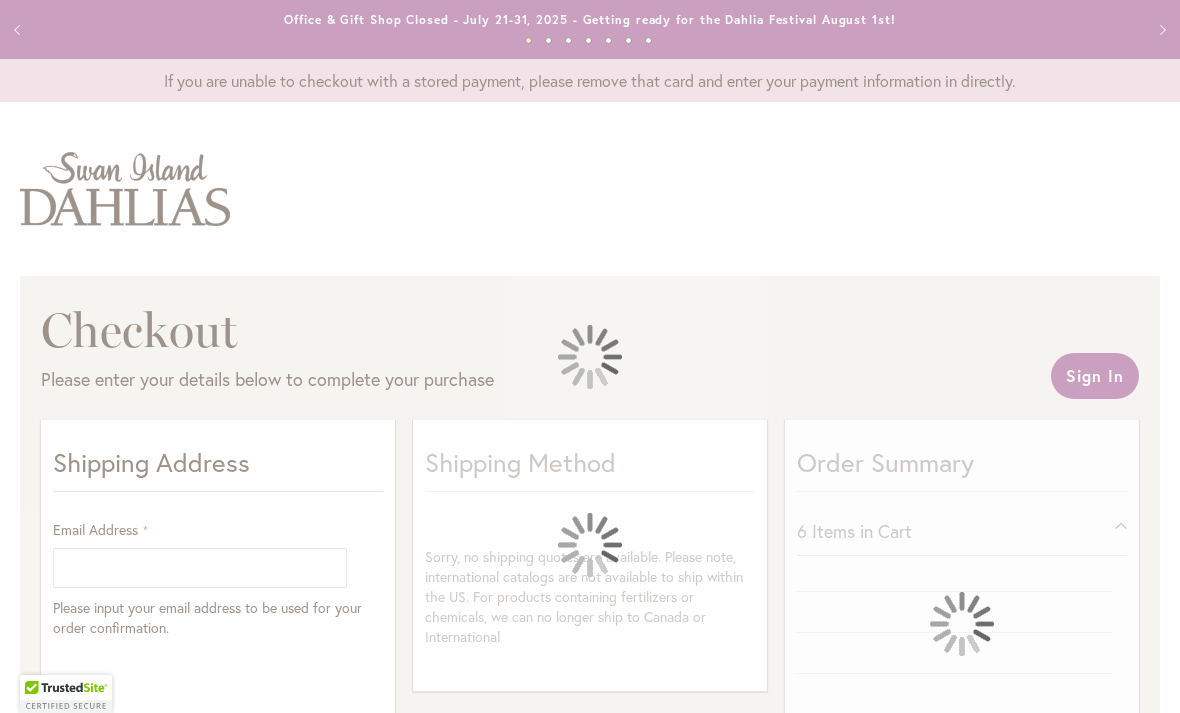 select on "**" 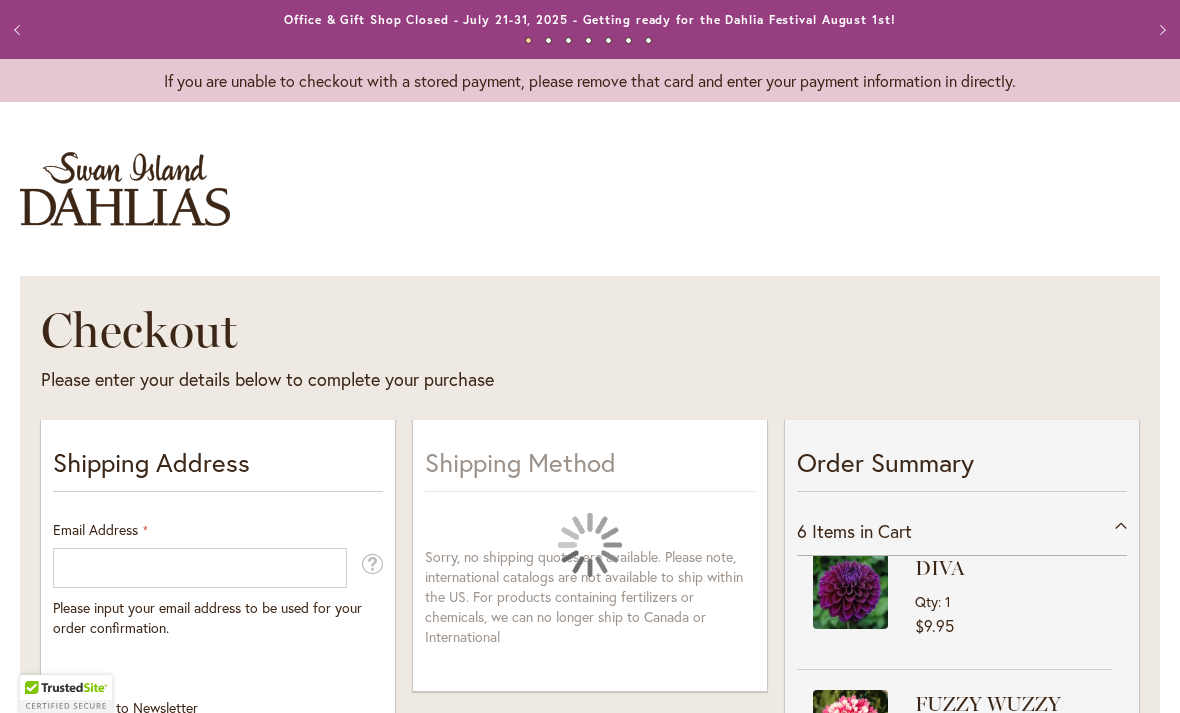 scroll, scrollTop: 291, scrollLeft: 0, axis: vertical 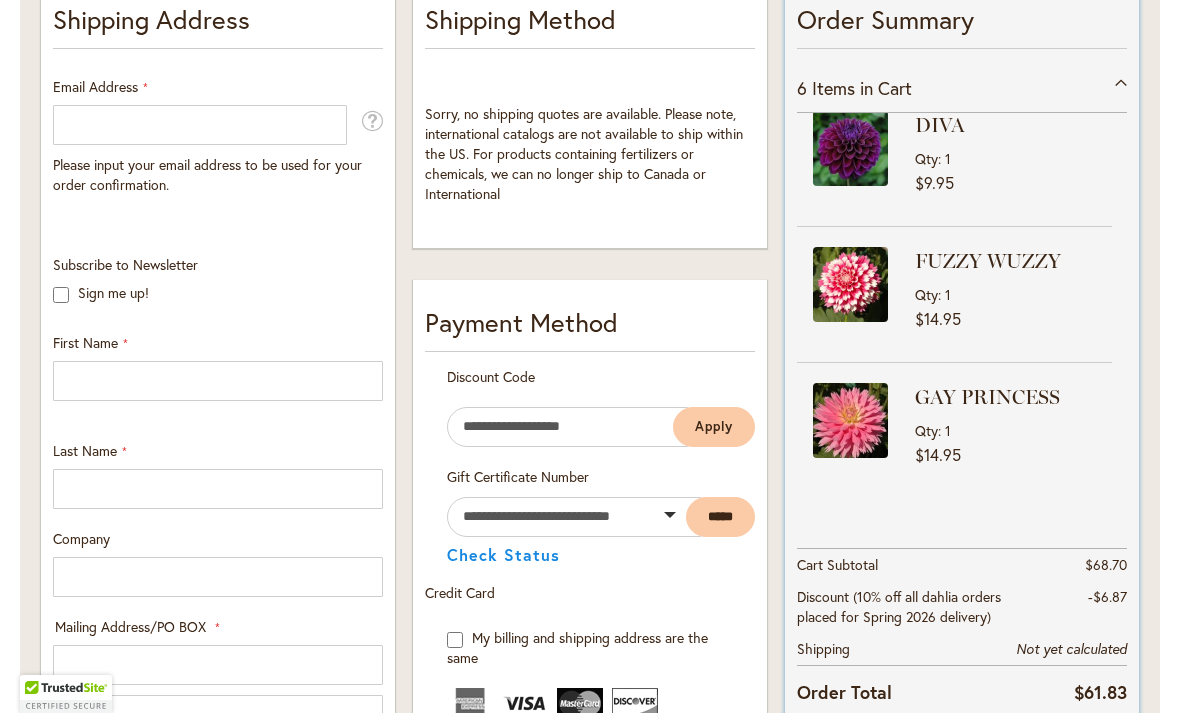 click on "FUZZY WUZZY" at bounding box center (1011, 261) 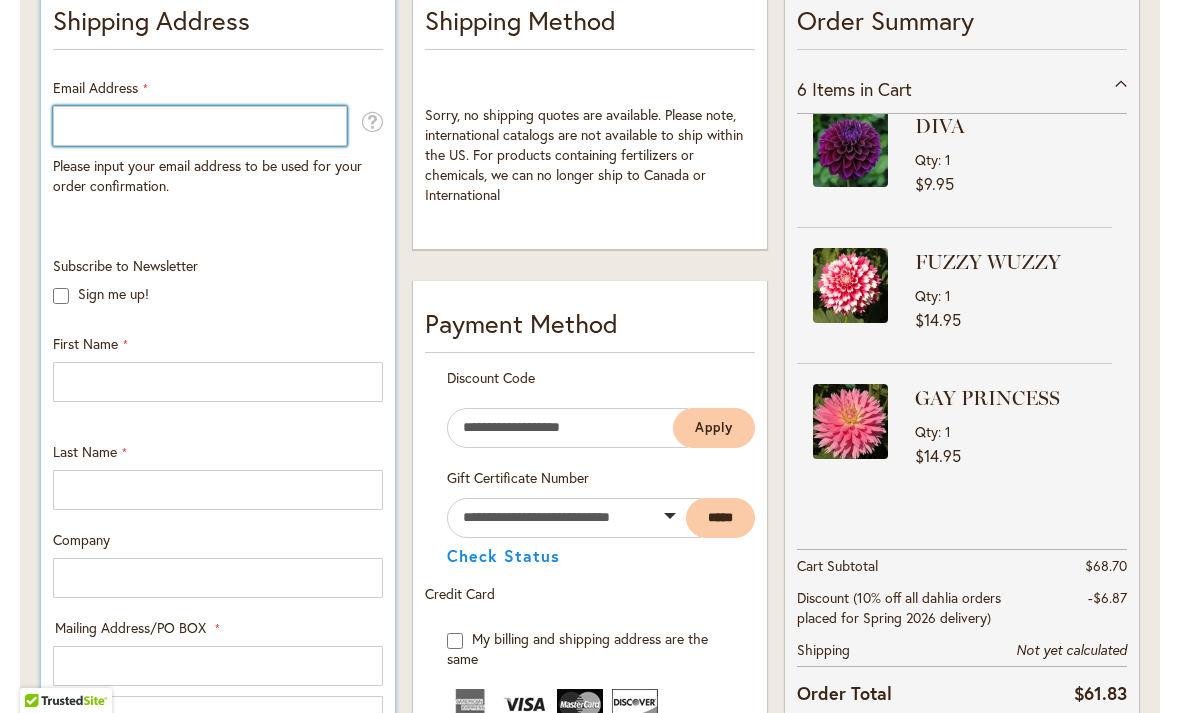 click on "Email Address" at bounding box center [200, 126] 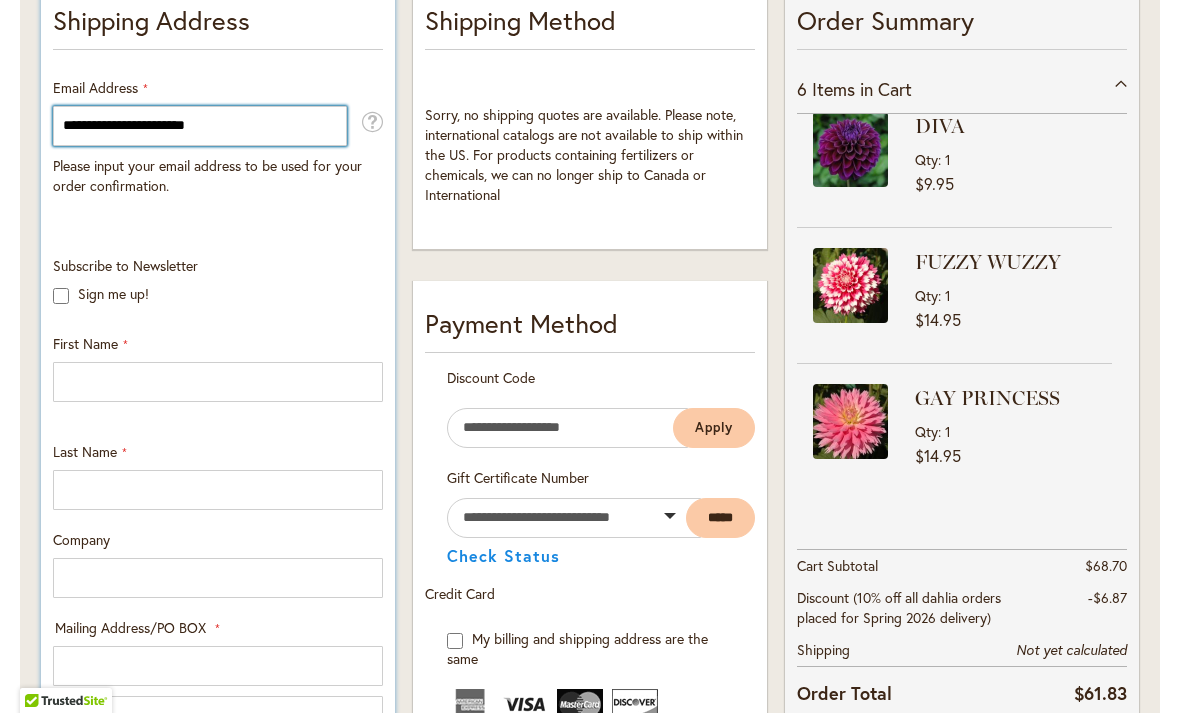 type on "**********" 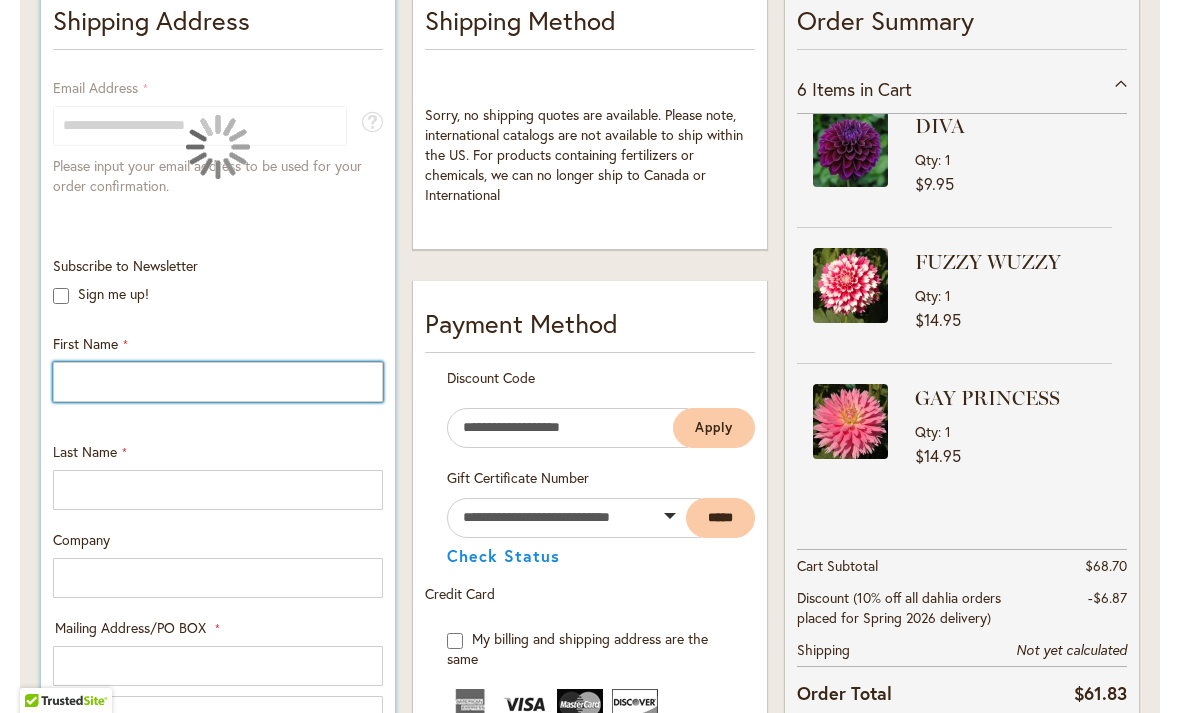 click on "First Name" at bounding box center [218, 382] 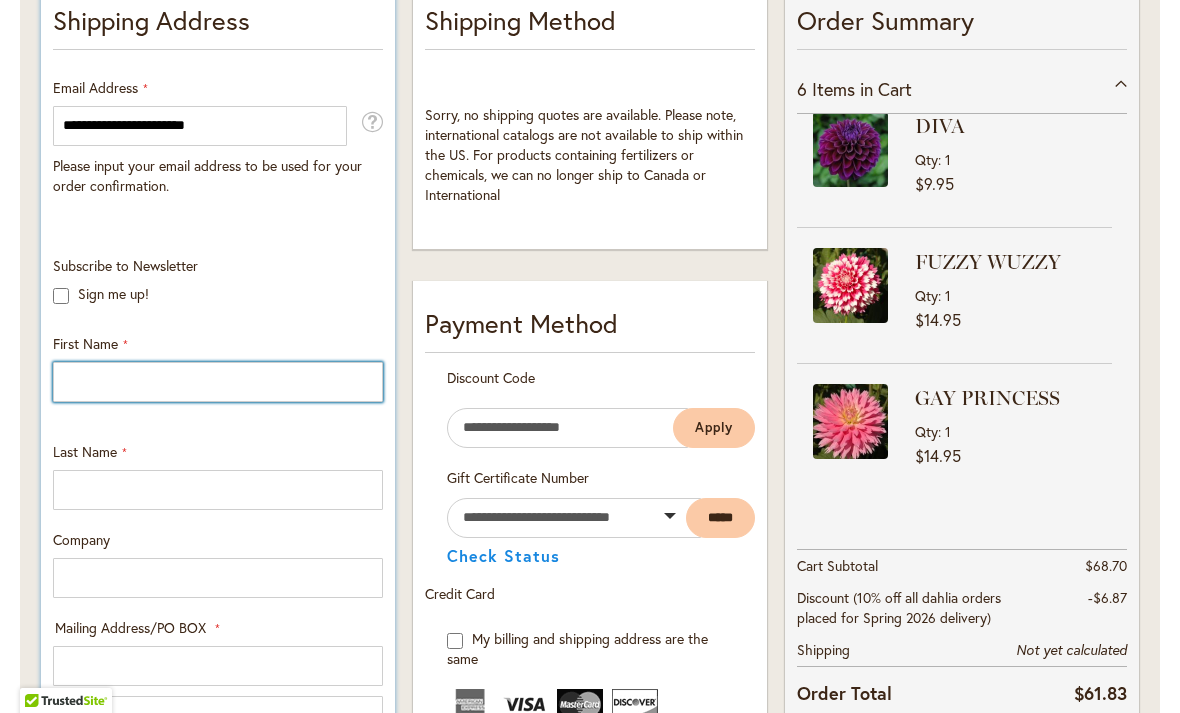 type on "*****" 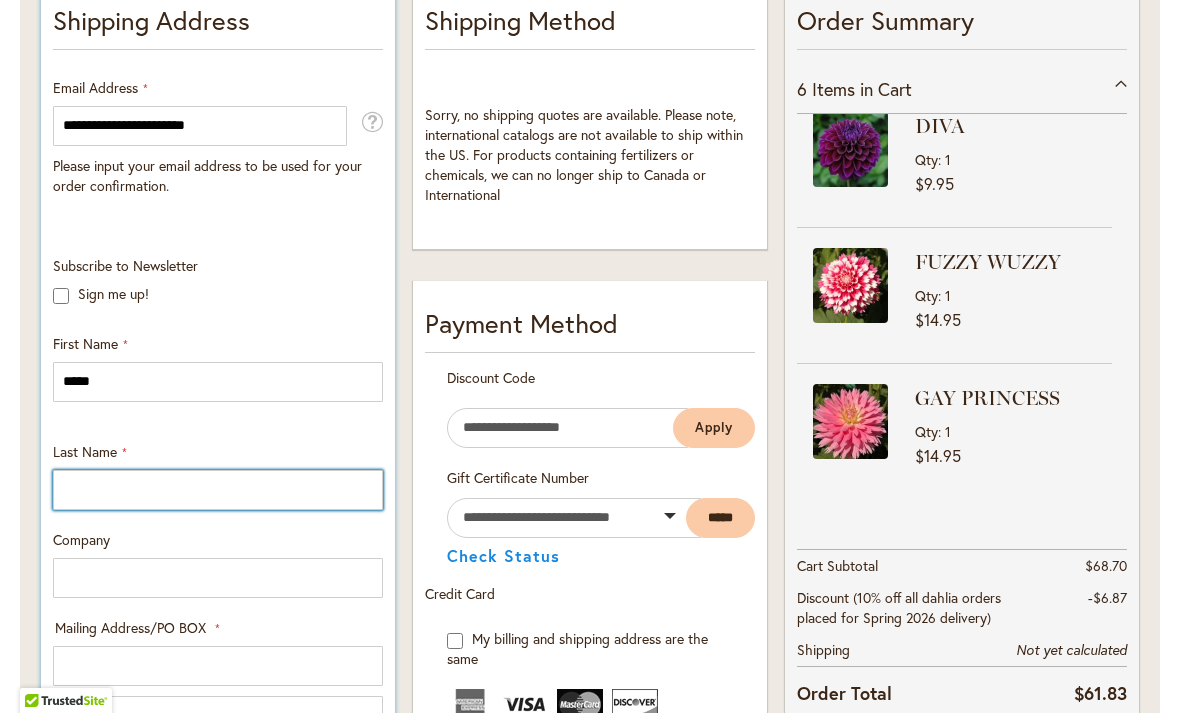 type on "*****" 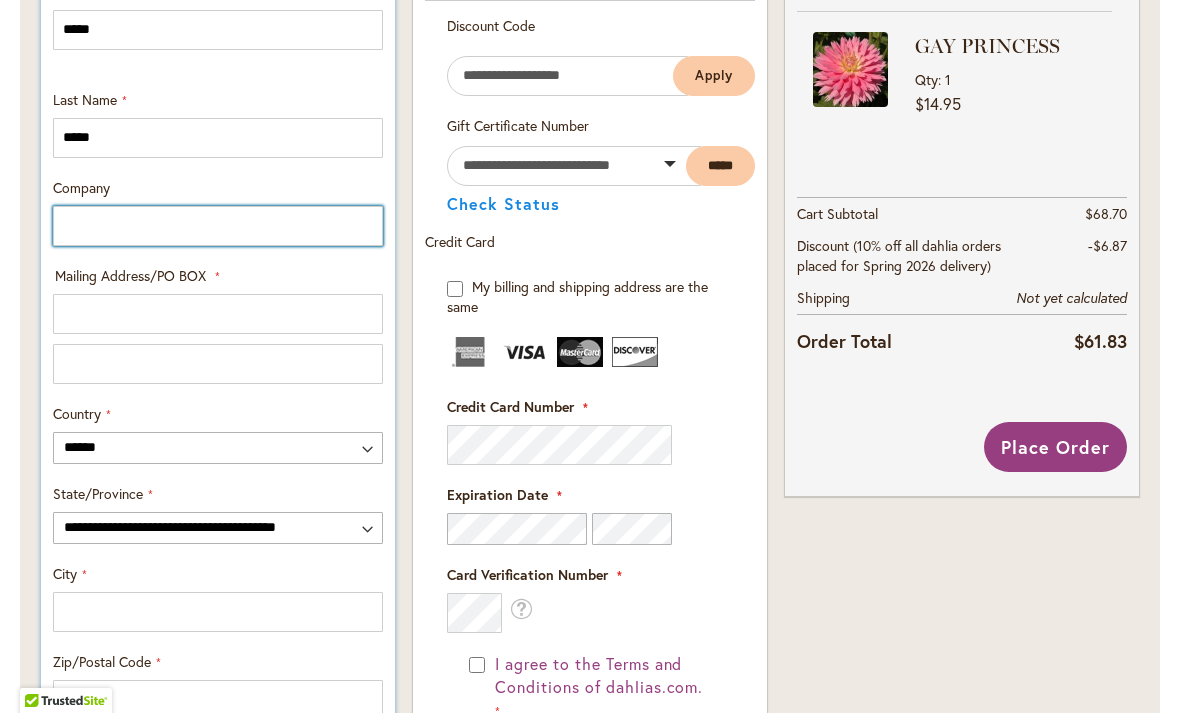 scroll, scrollTop: 796, scrollLeft: 0, axis: vertical 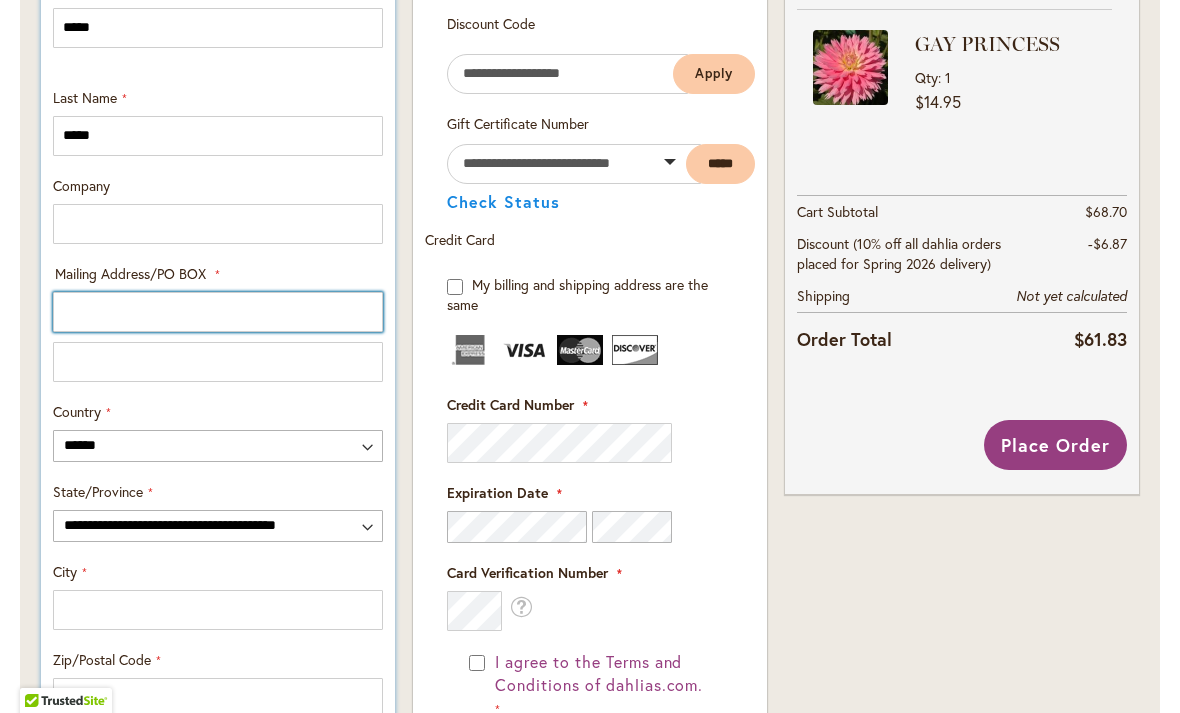 click on "Mailing Address/PO BOX: Line 1" at bounding box center (218, 312) 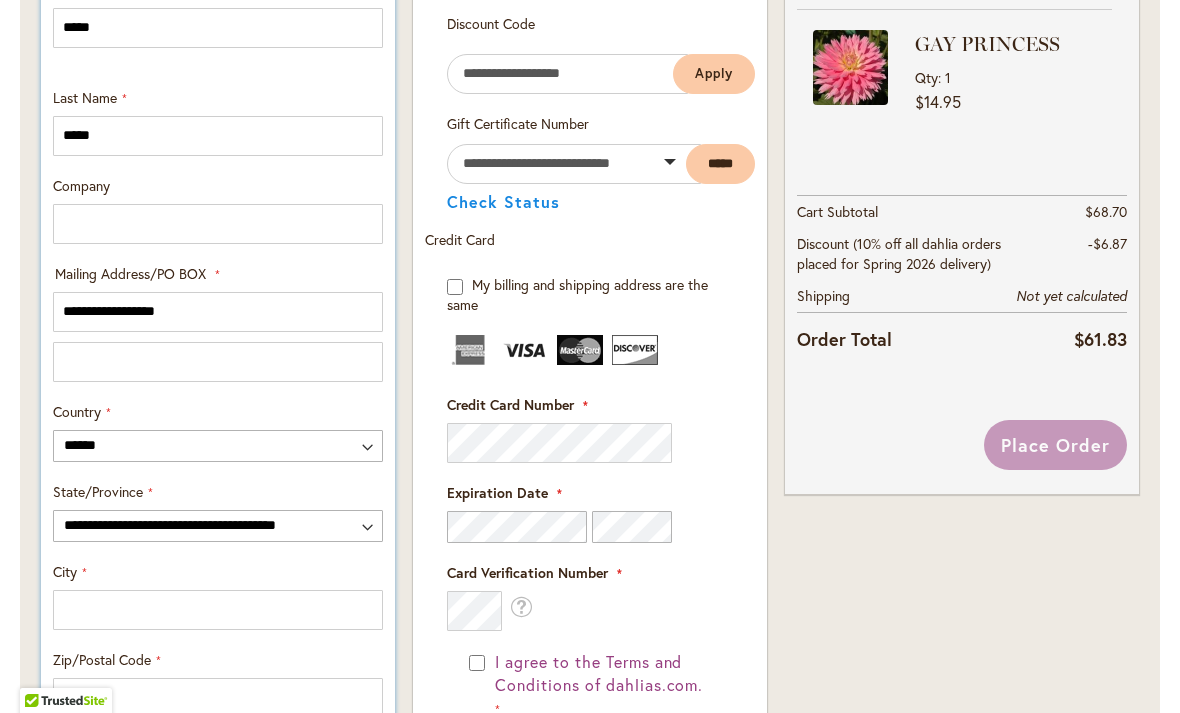 select on "**" 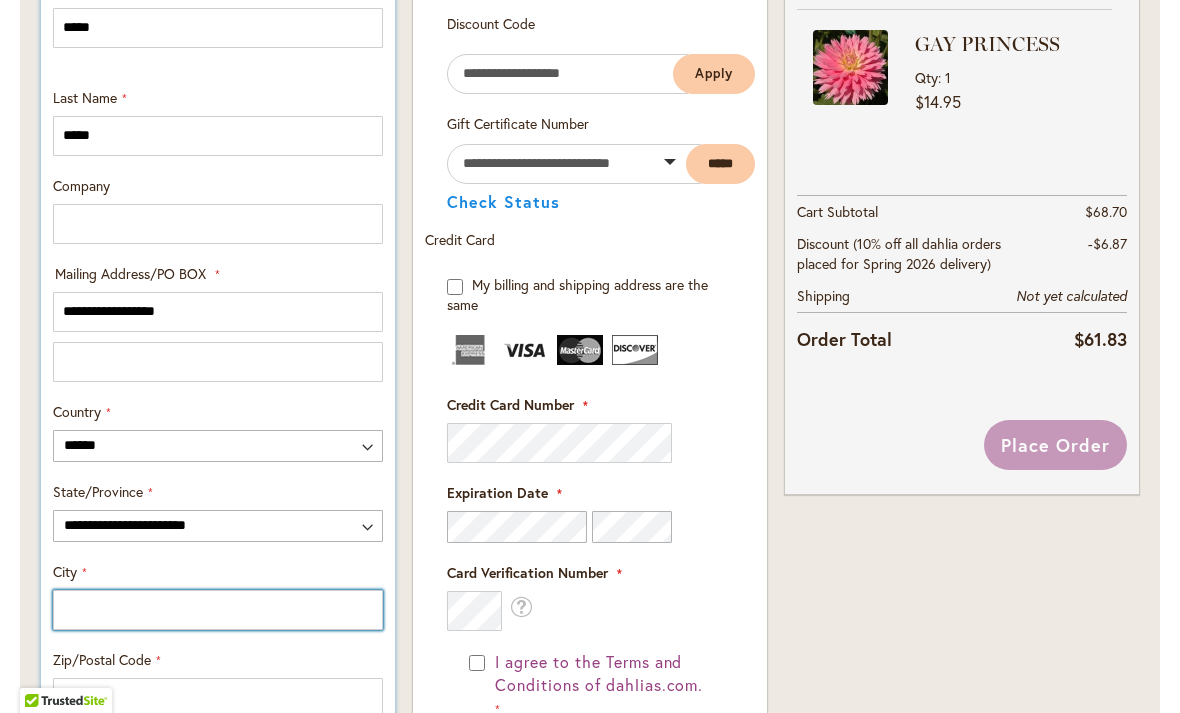 type on "**********" 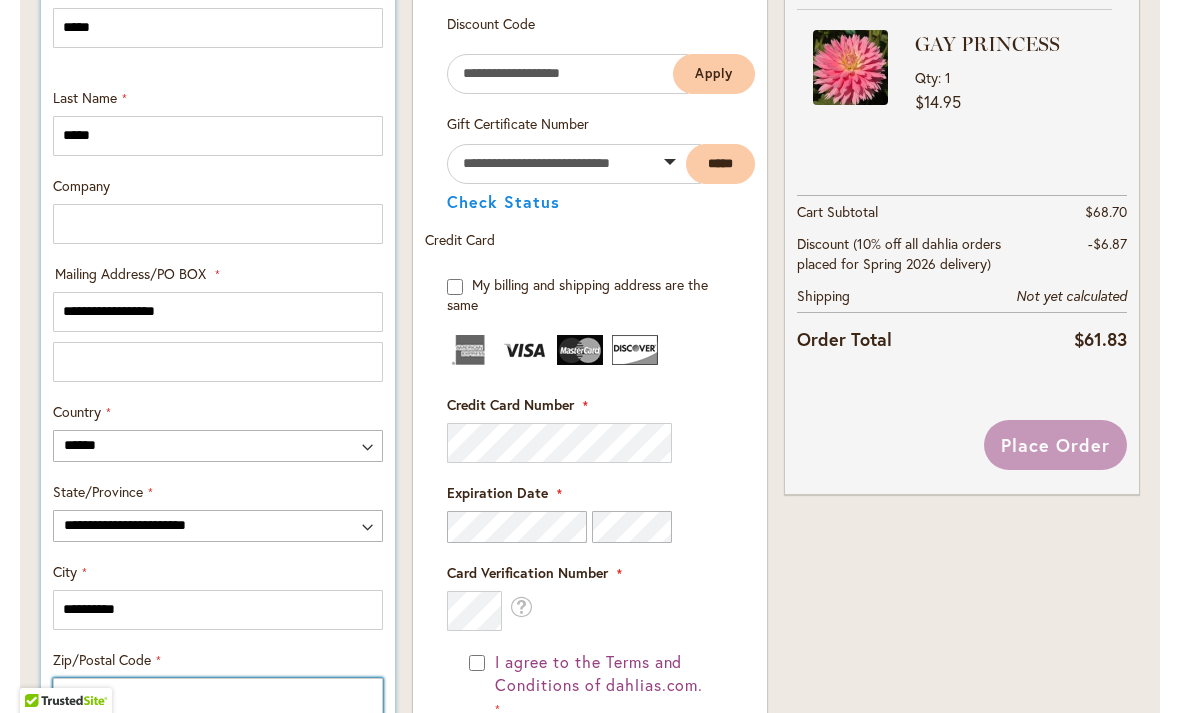 type on "*****" 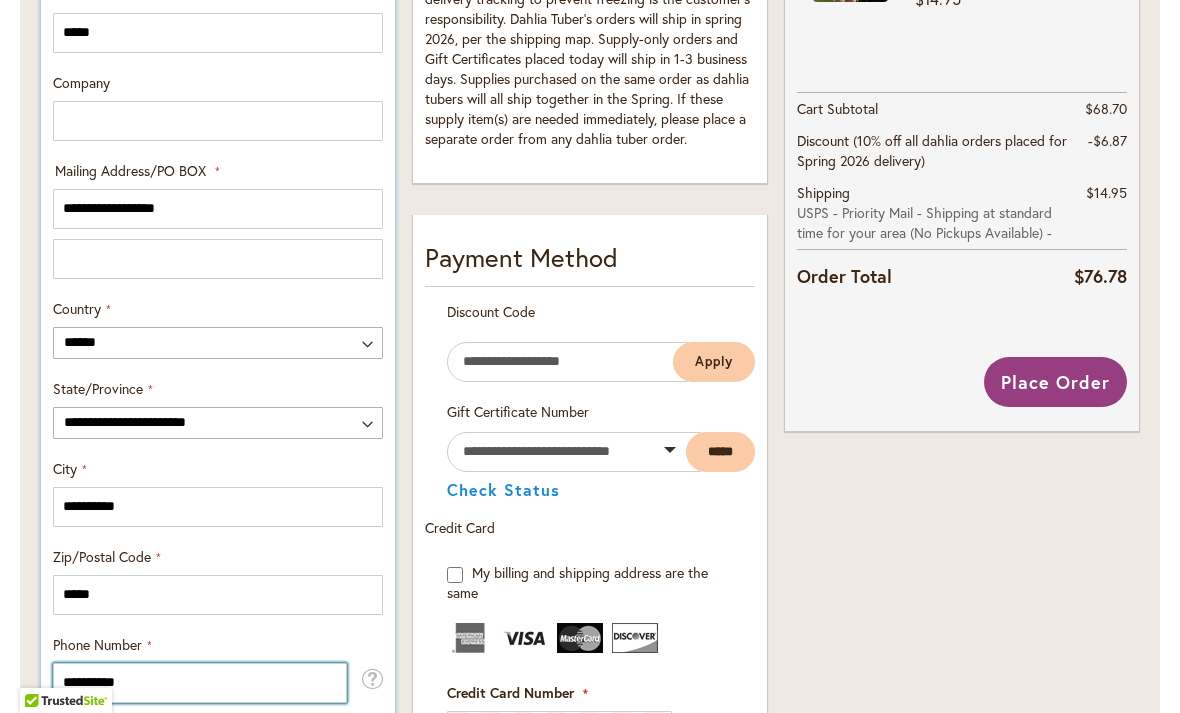 scroll, scrollTop: 910, scrollLeft: 0, axis: vertical 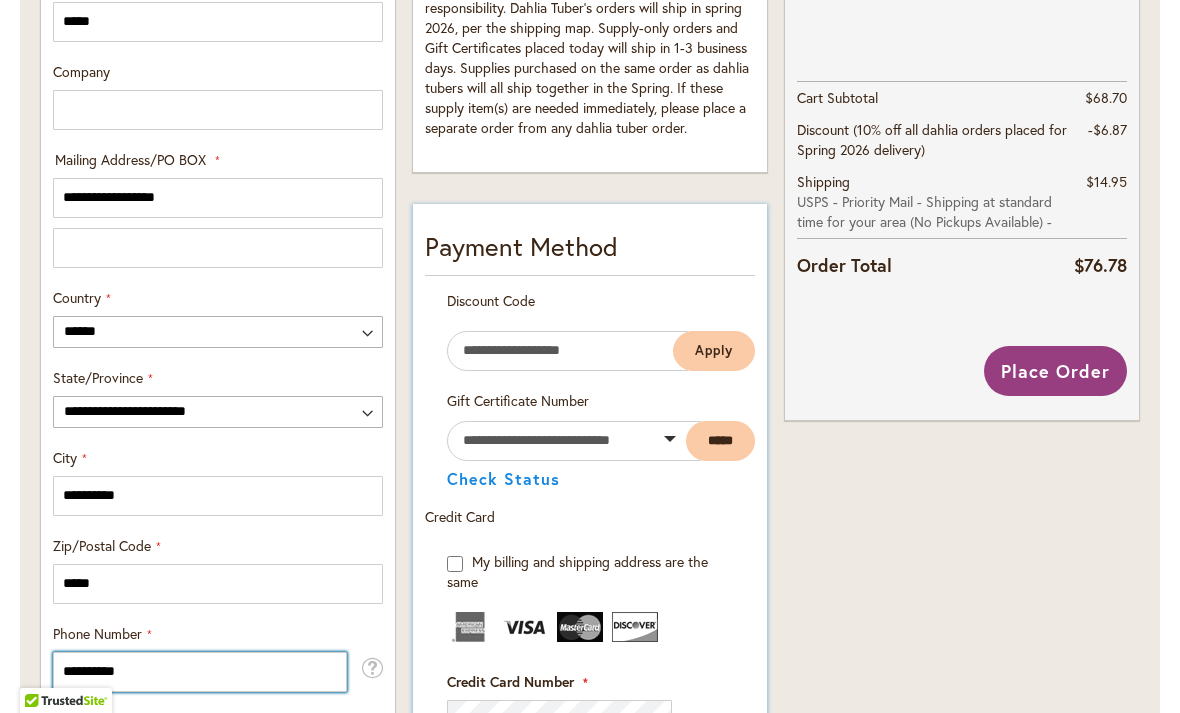 type on "**********" 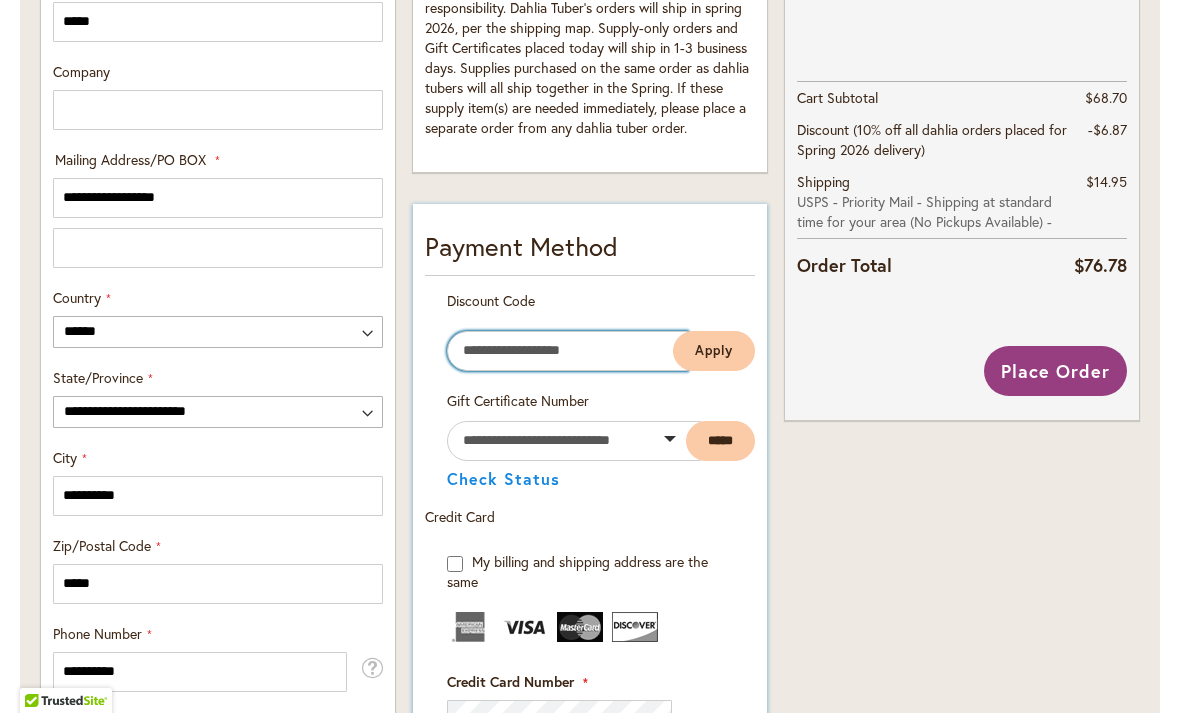 click on "Enter discount code" at bounding box center [567, 351] 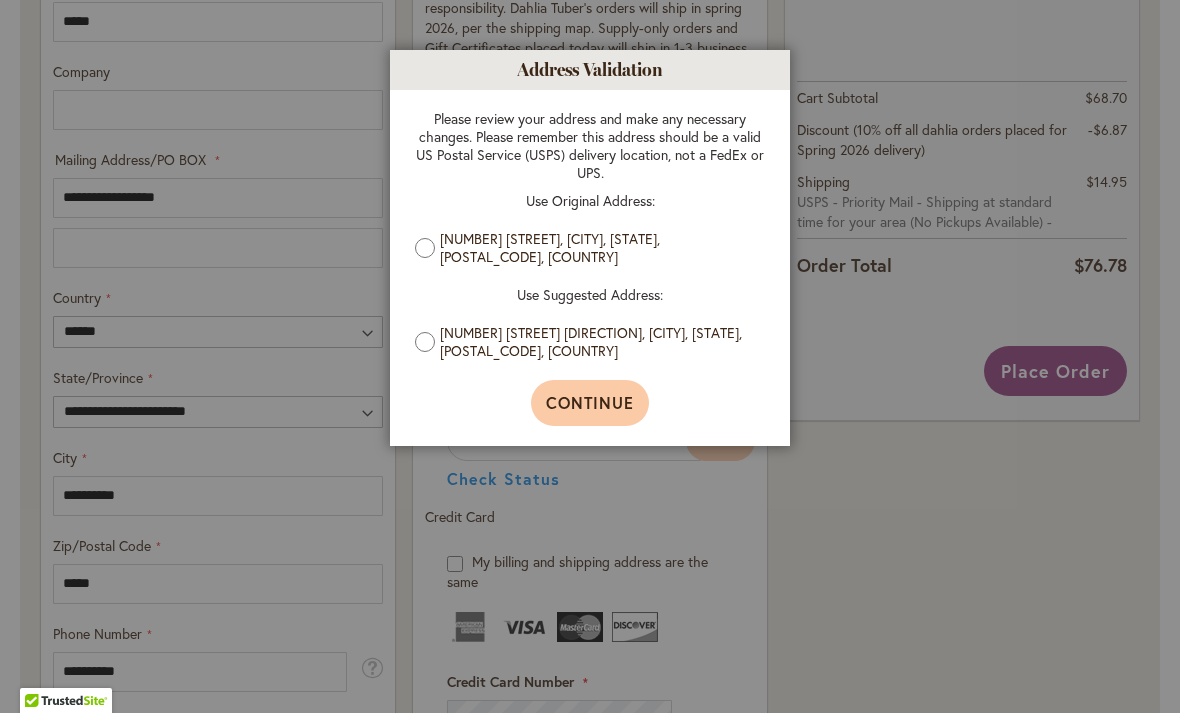click on "Continue" at bounding box center (590, 402) 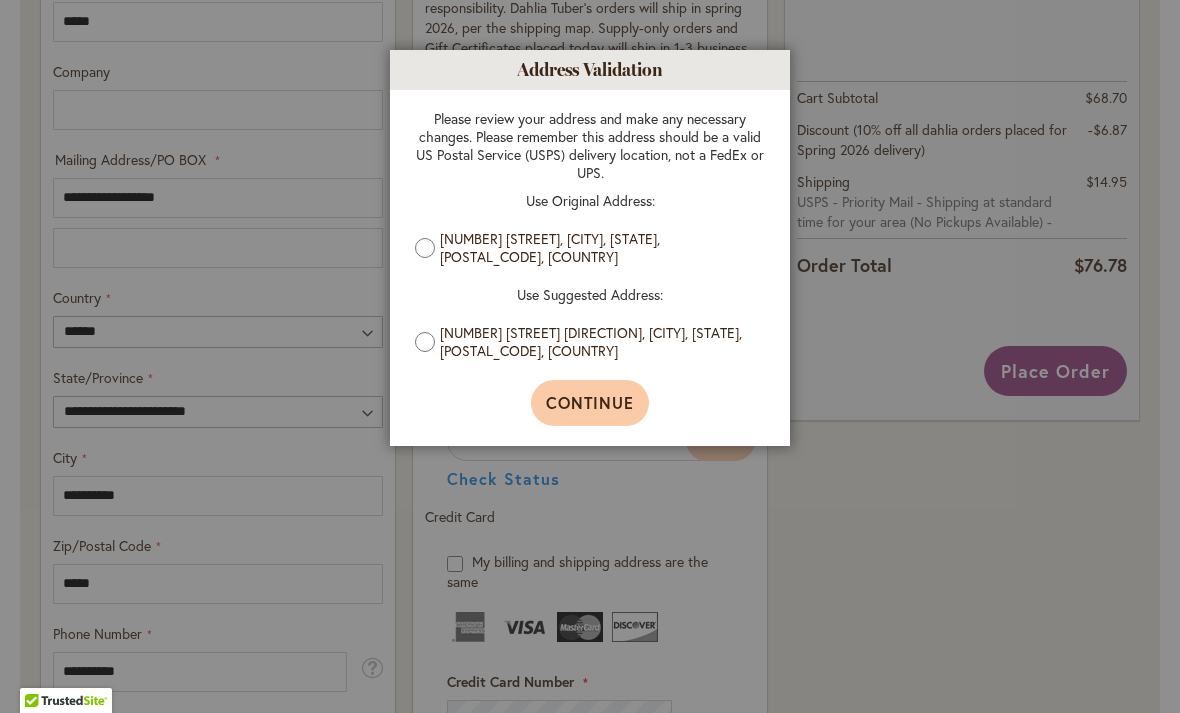 type on "**********" 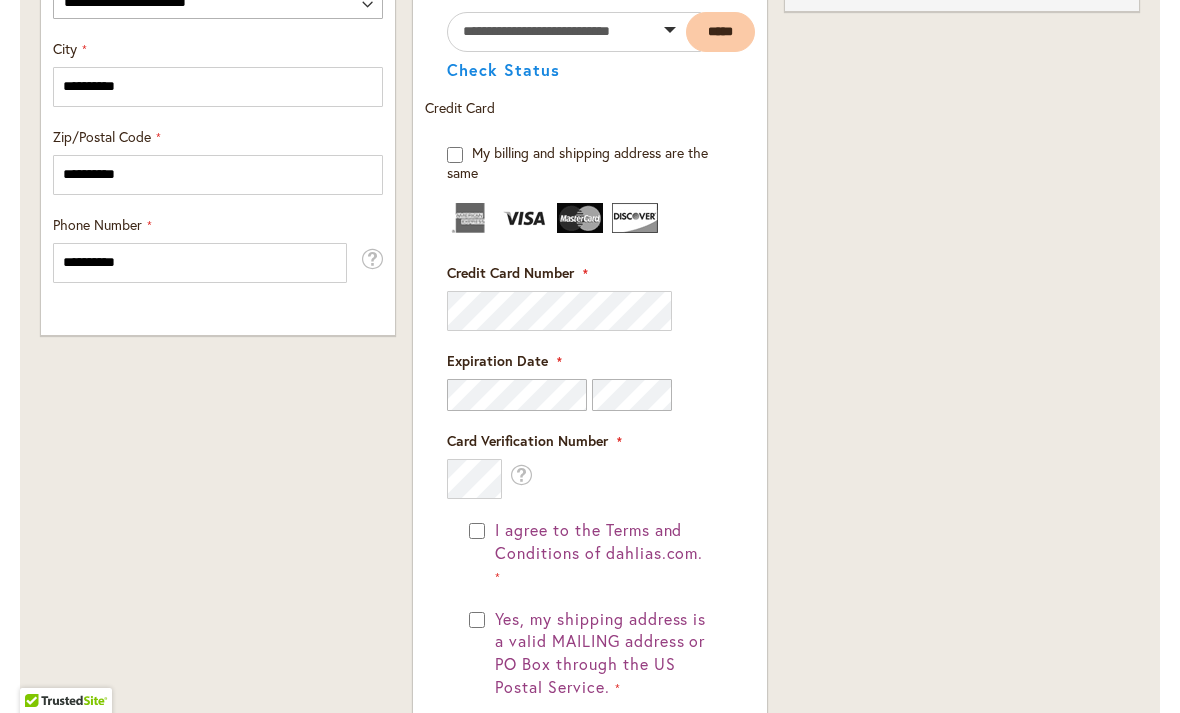 scroll, scrollTop: 1337, scrollLeft: 0, axis: vertical 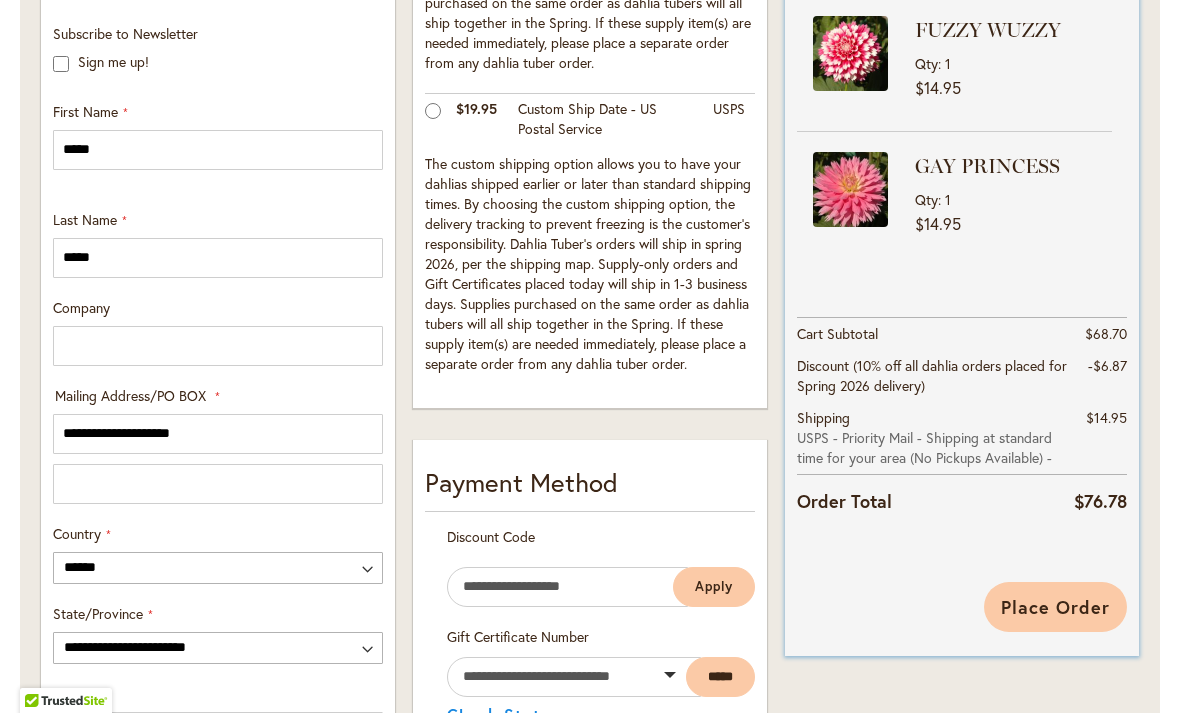 click on "Place Order" at bounding box center (1055, 607) 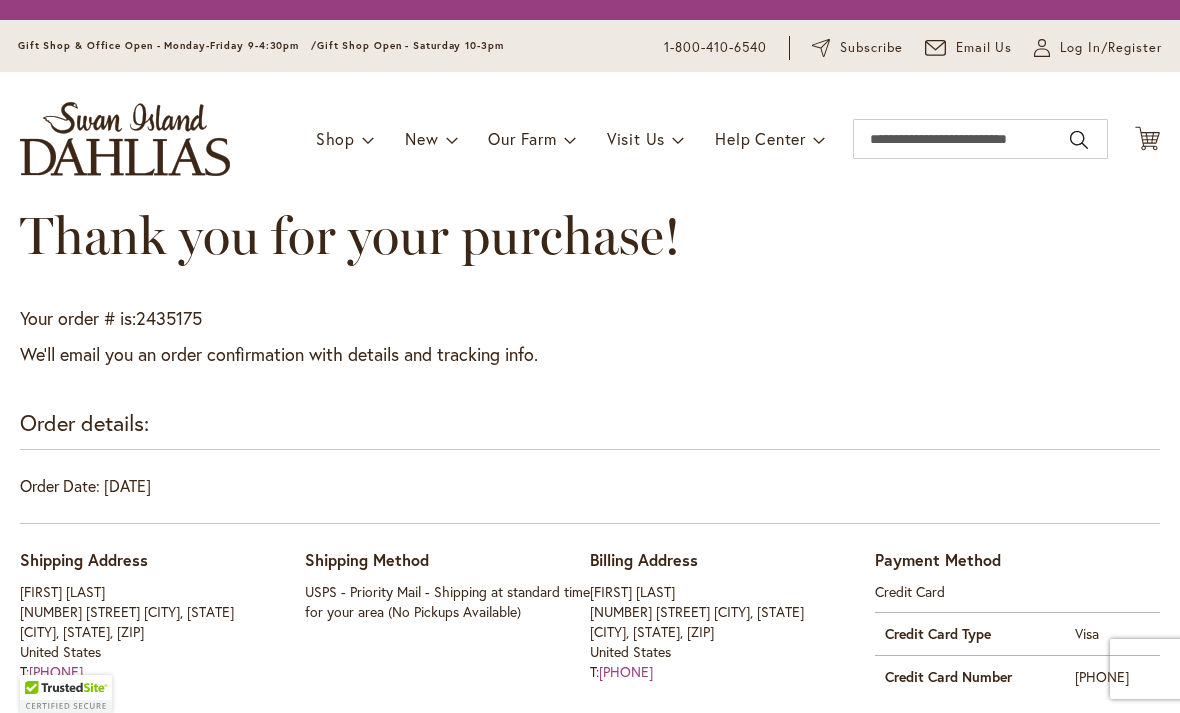 scroll, scrollTop: 0, scrollLeft: 0, axis: both 